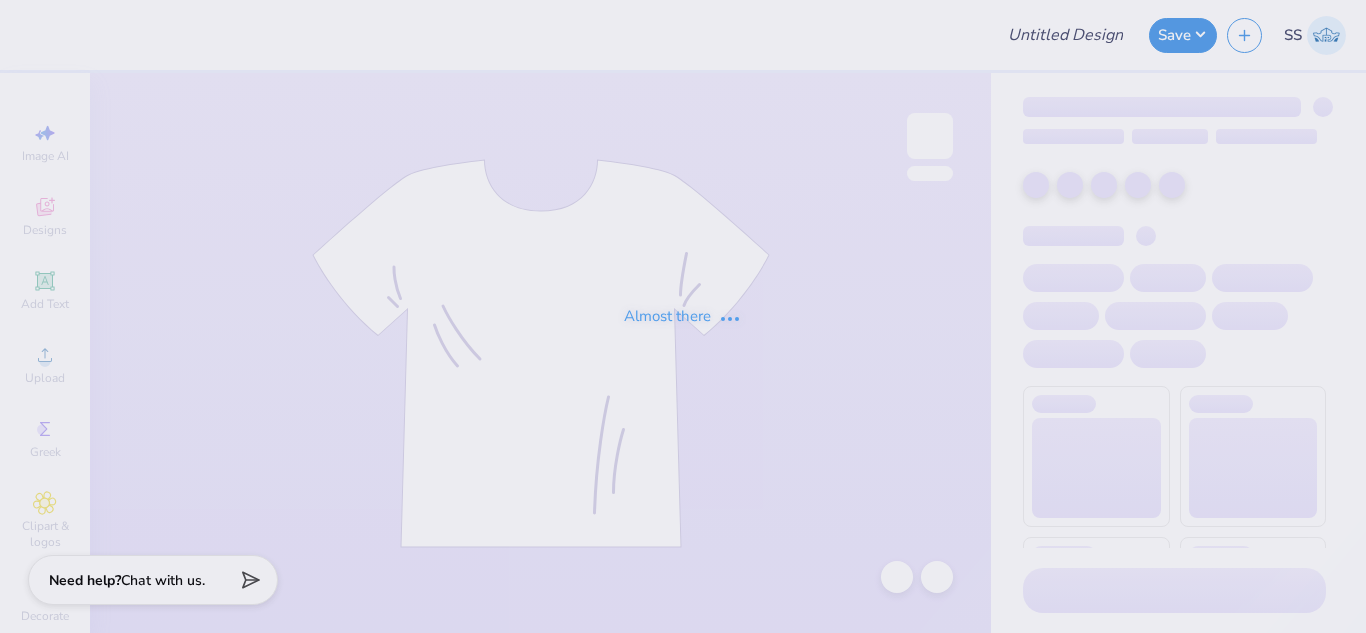scroll, scrollTop: 0, scrollLeft: 0, axis: both 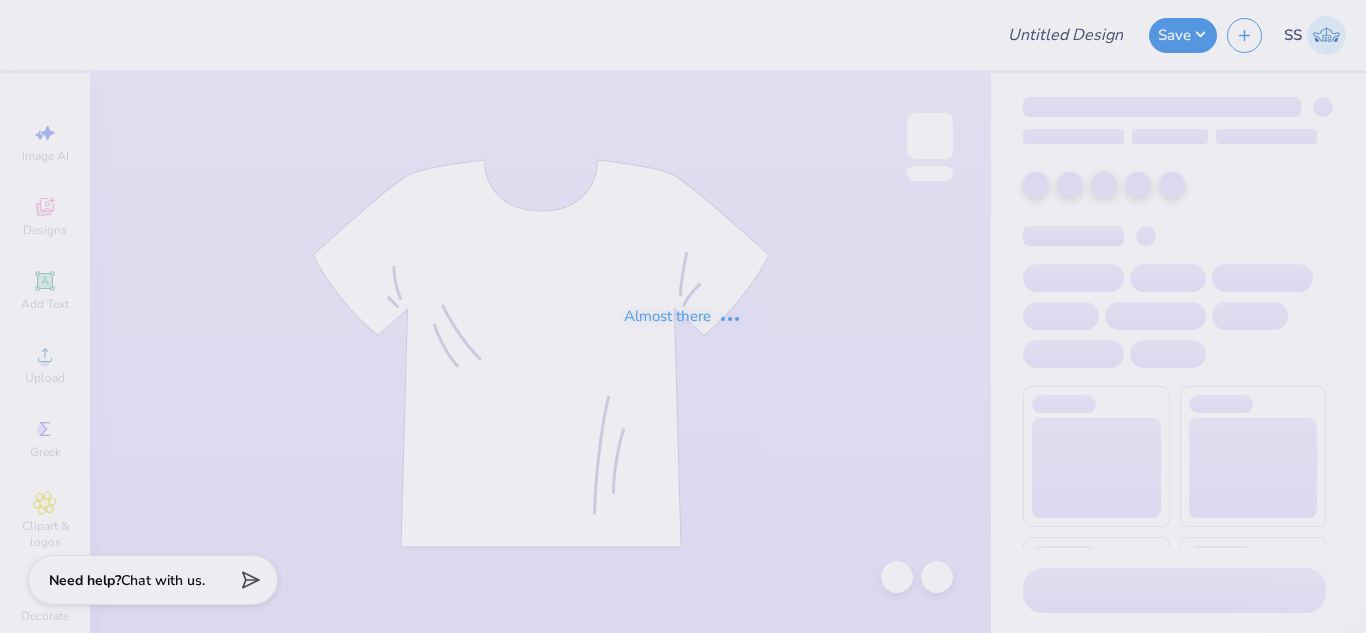 type on "[BRAND]" 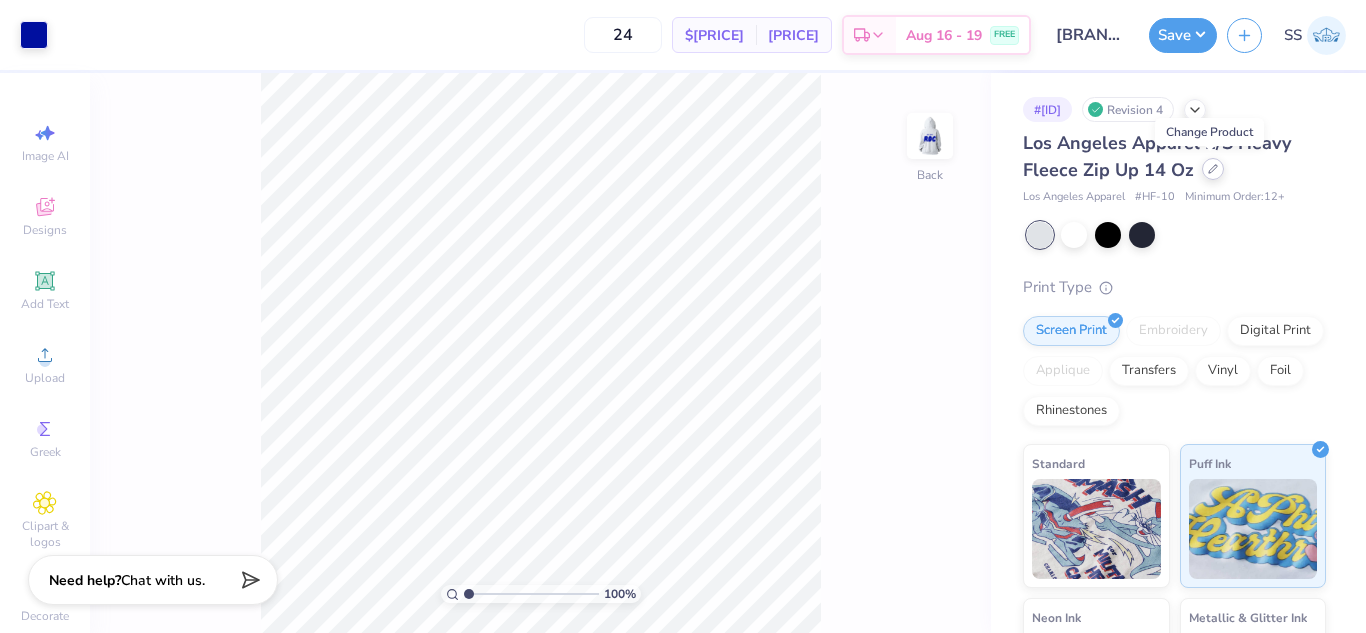 click 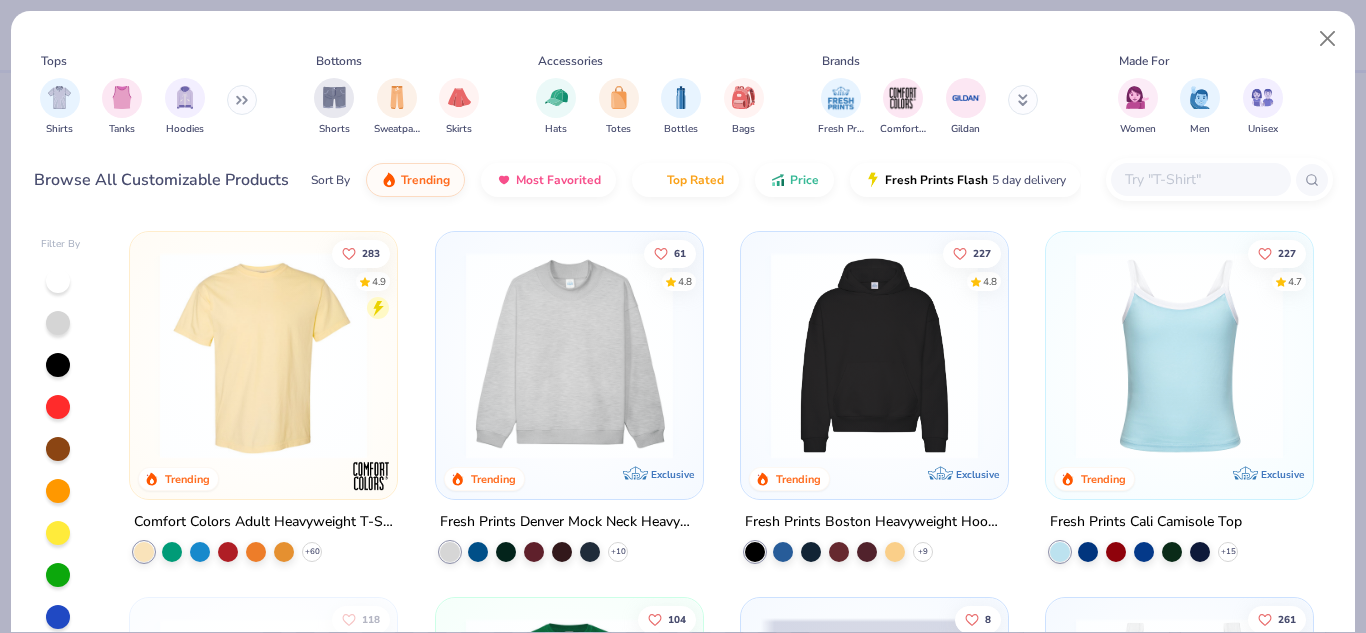 click at bounding box center (1200, 179) 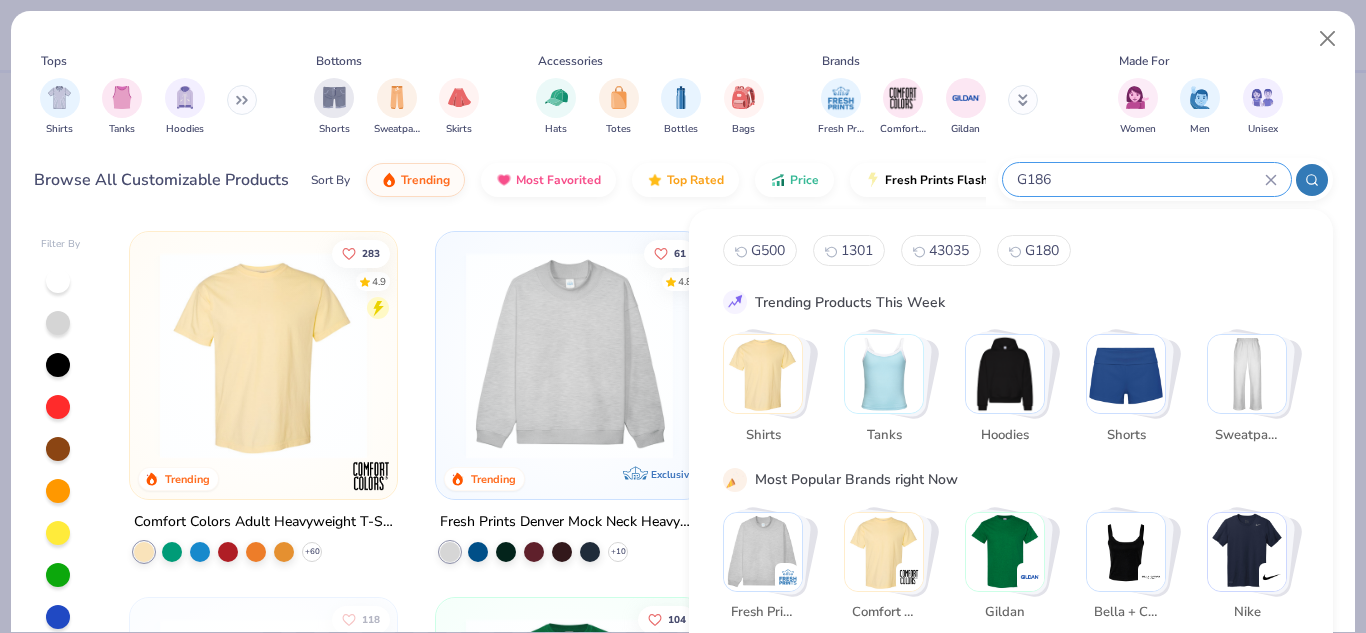 type on "G186" 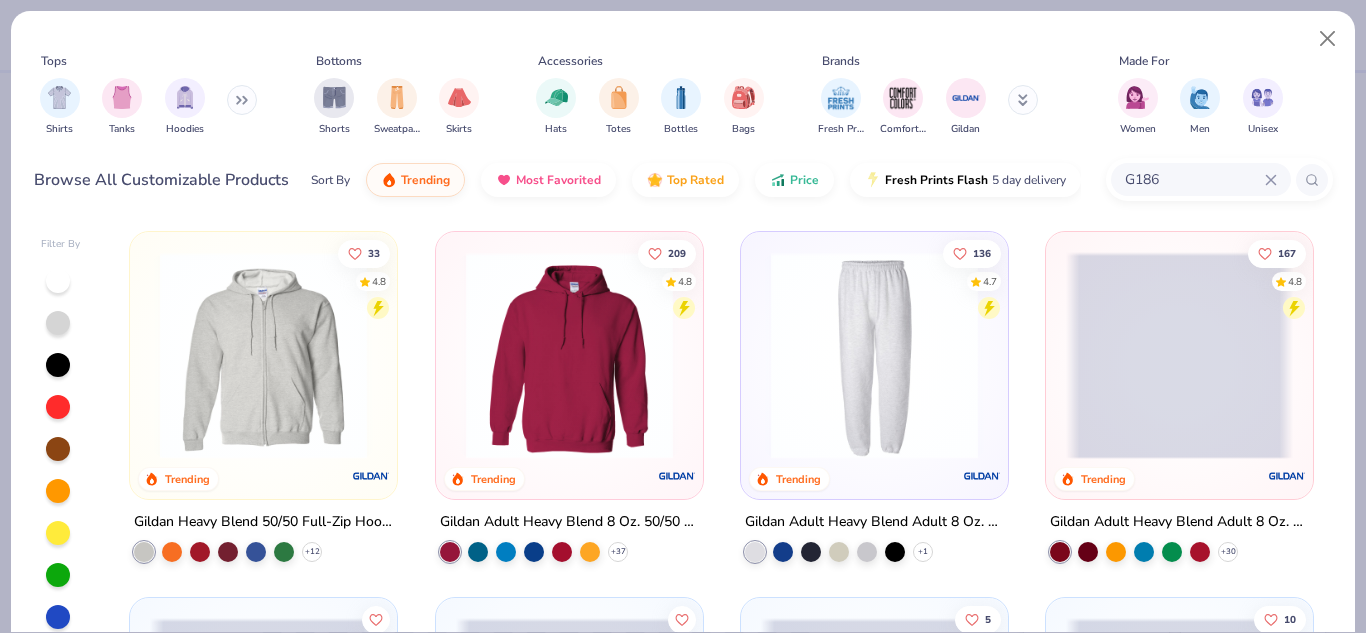click at bounding box center [263, 355] 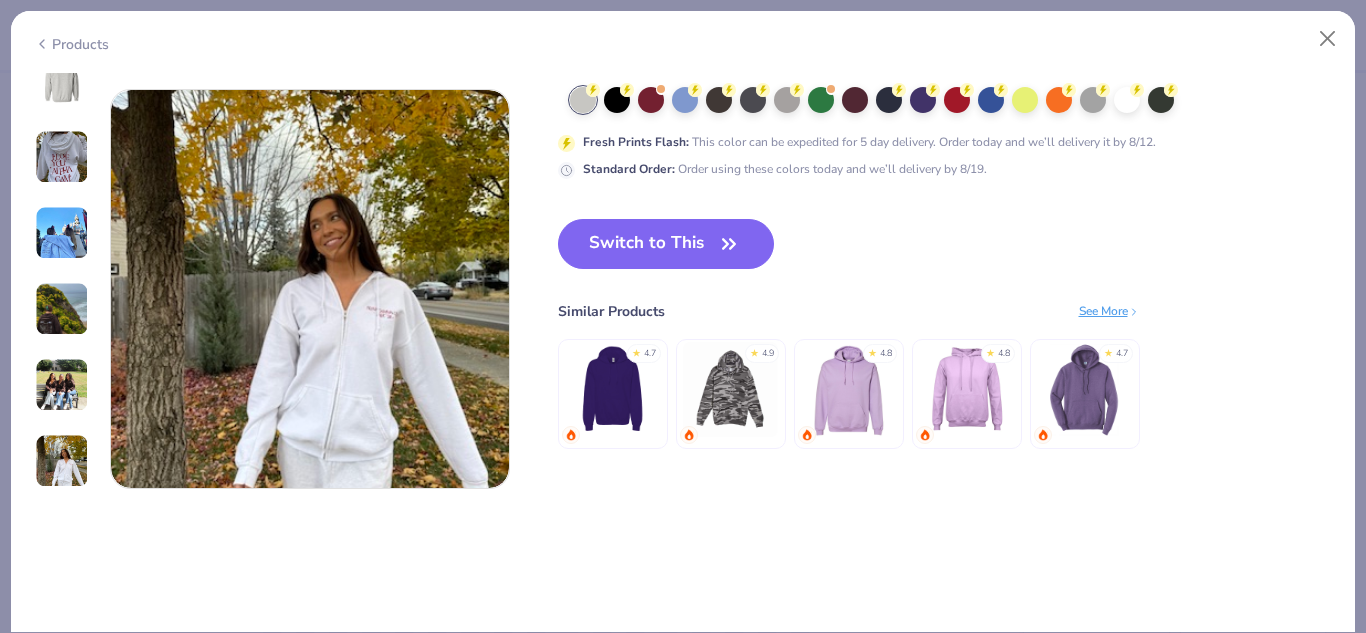 scroll, scrollTop: 2704, scrollLeft: 0, axis: vertical 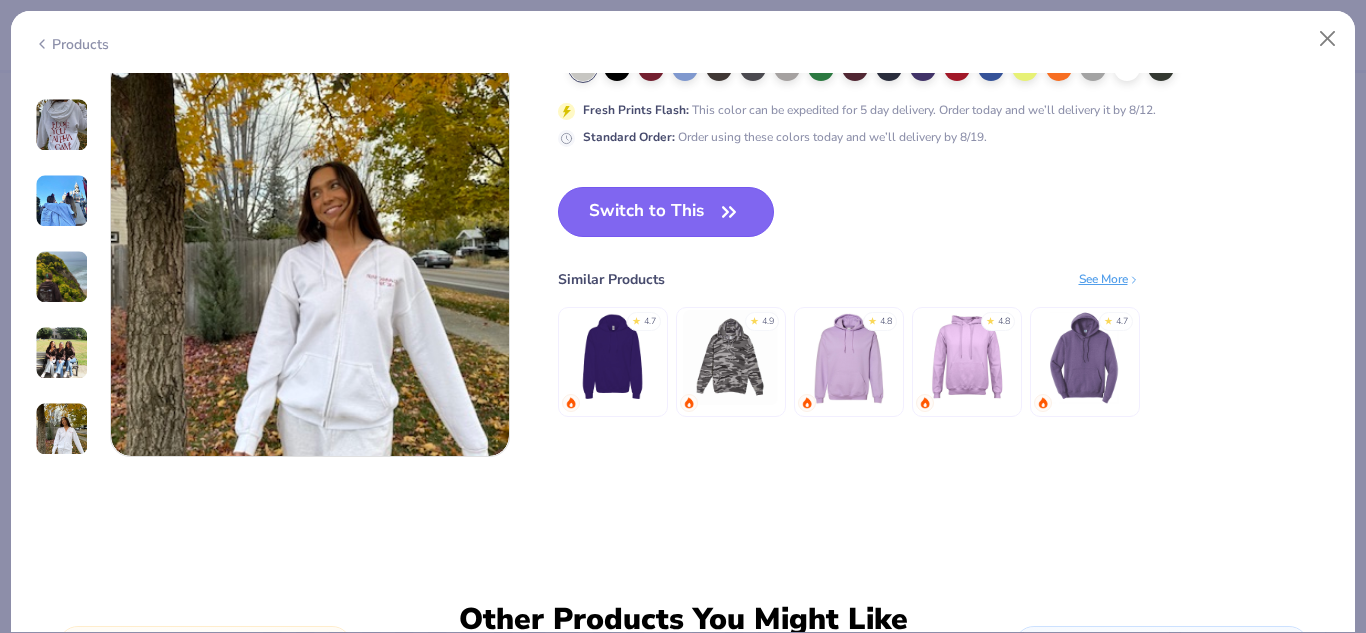 click on "Switch to This" at bounding box center [666, 212] 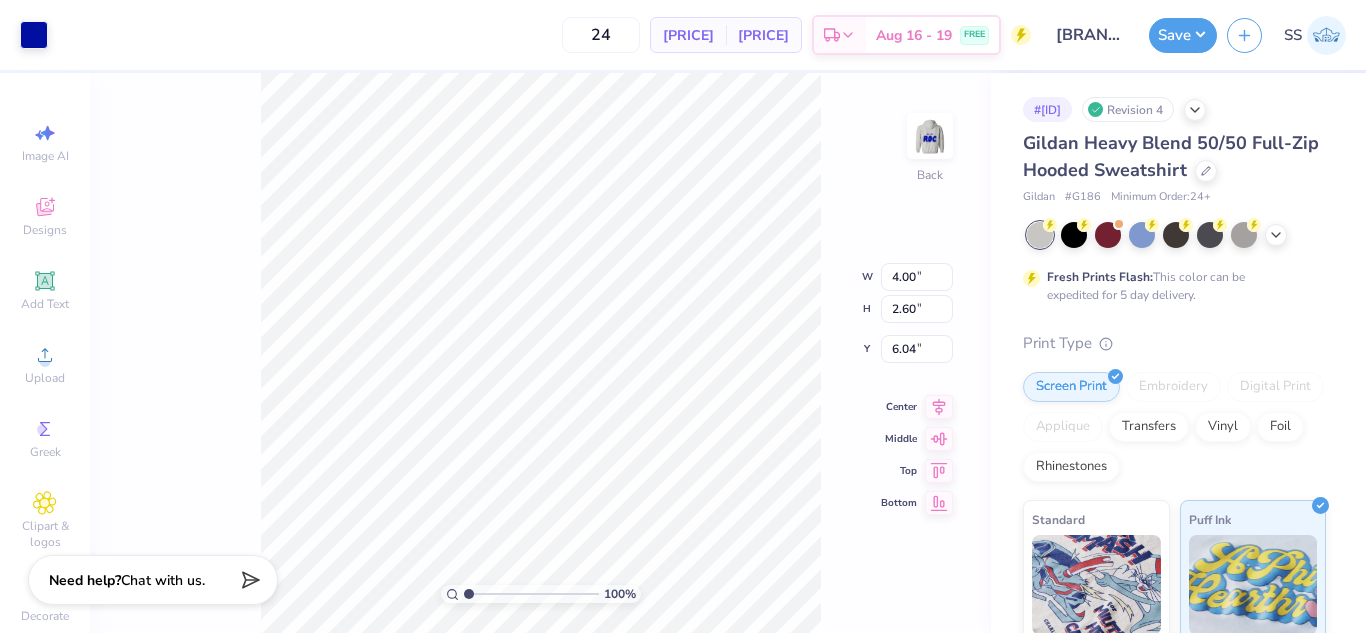 type on "3.00" 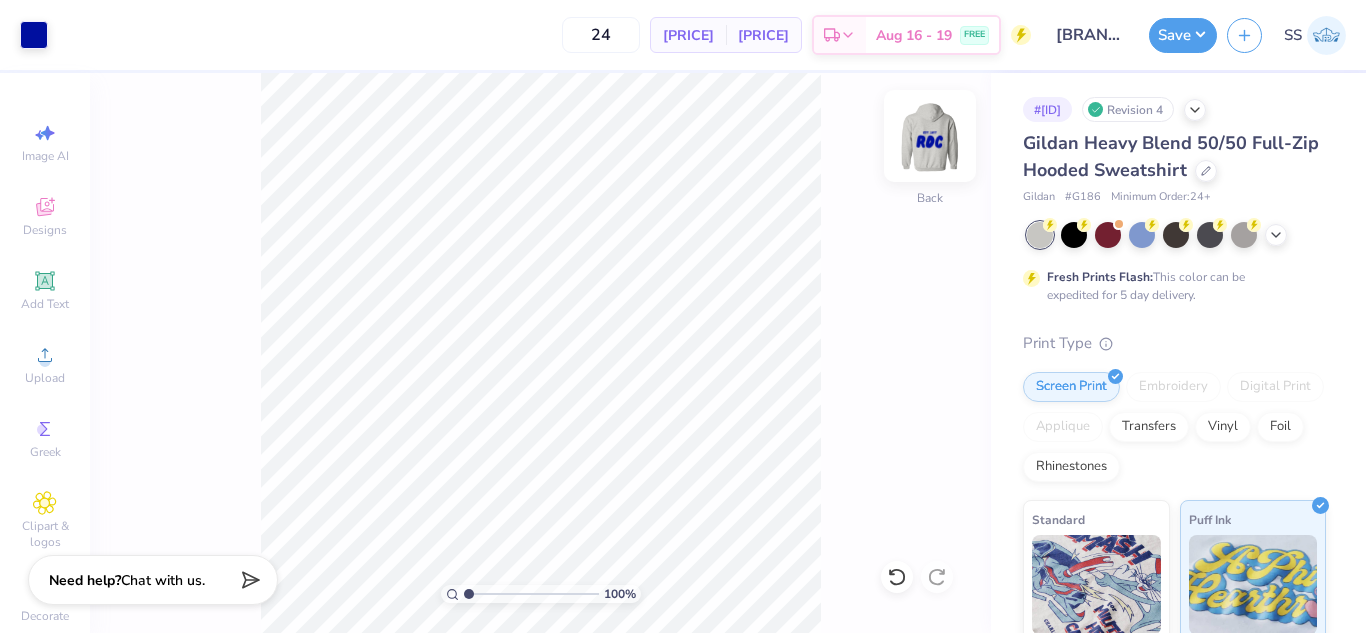 click at bounding box center (930, 136) 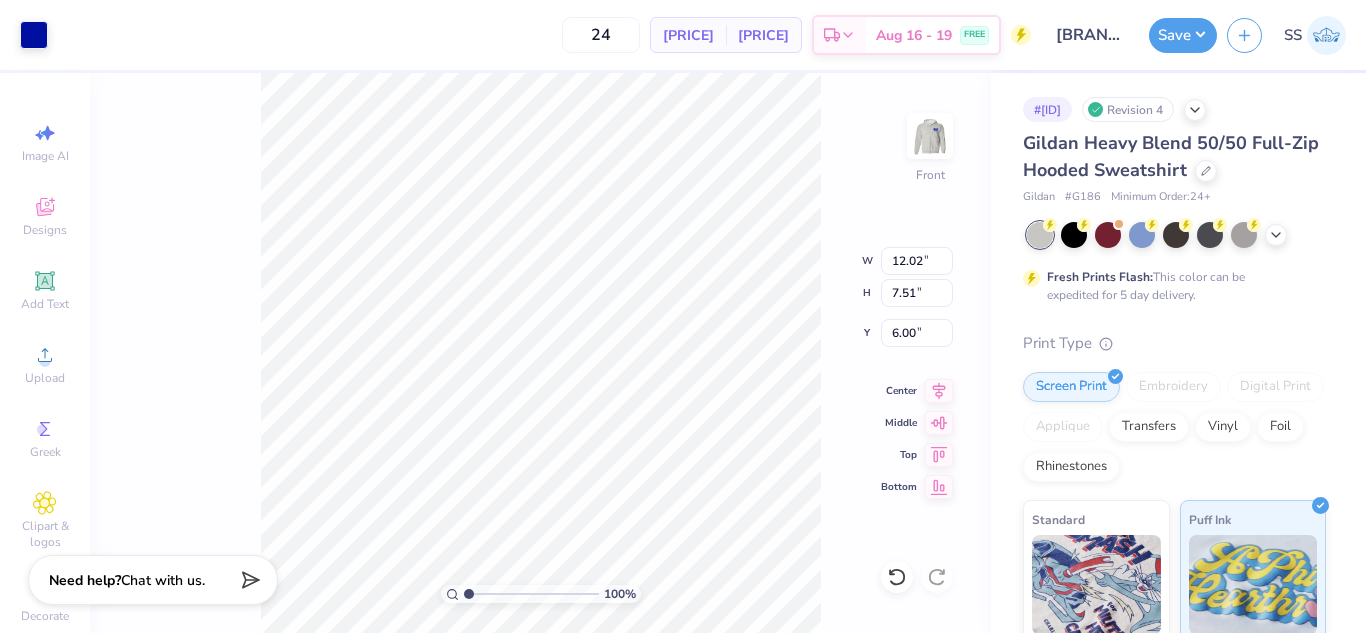 type on "6.00" 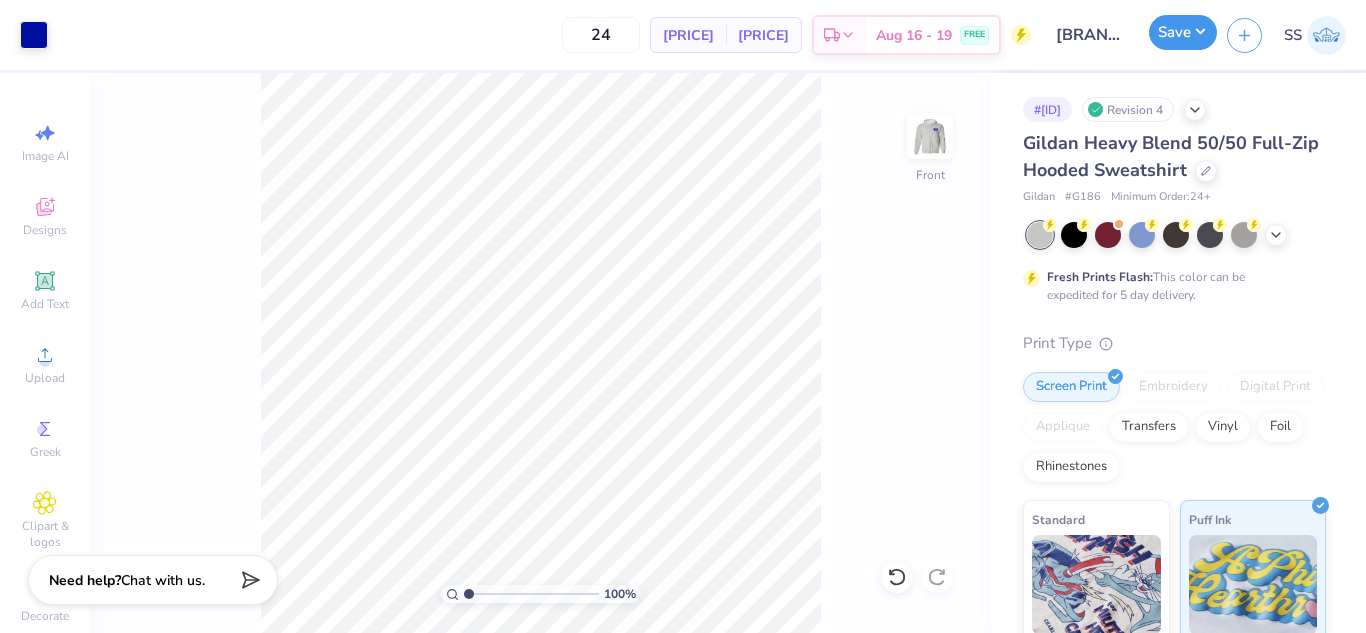 click on "Save" at bounding box center (1183, 32) 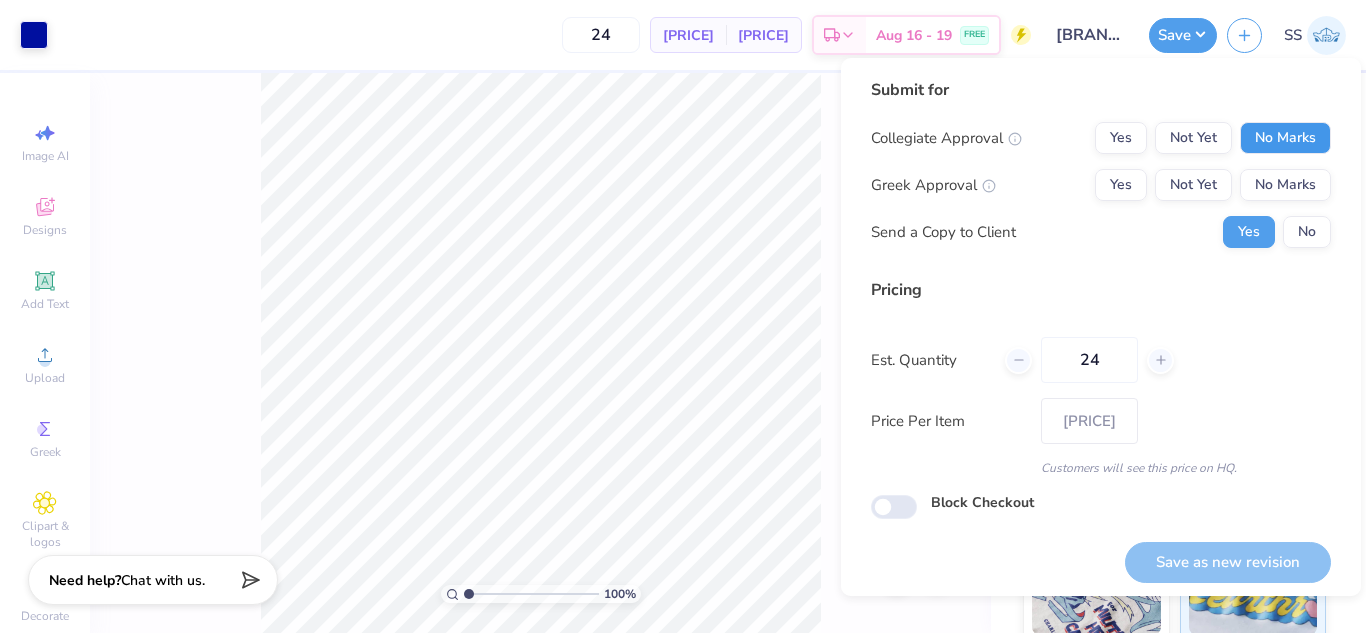 click on "No Marks" at bounding box center [1285, 138] 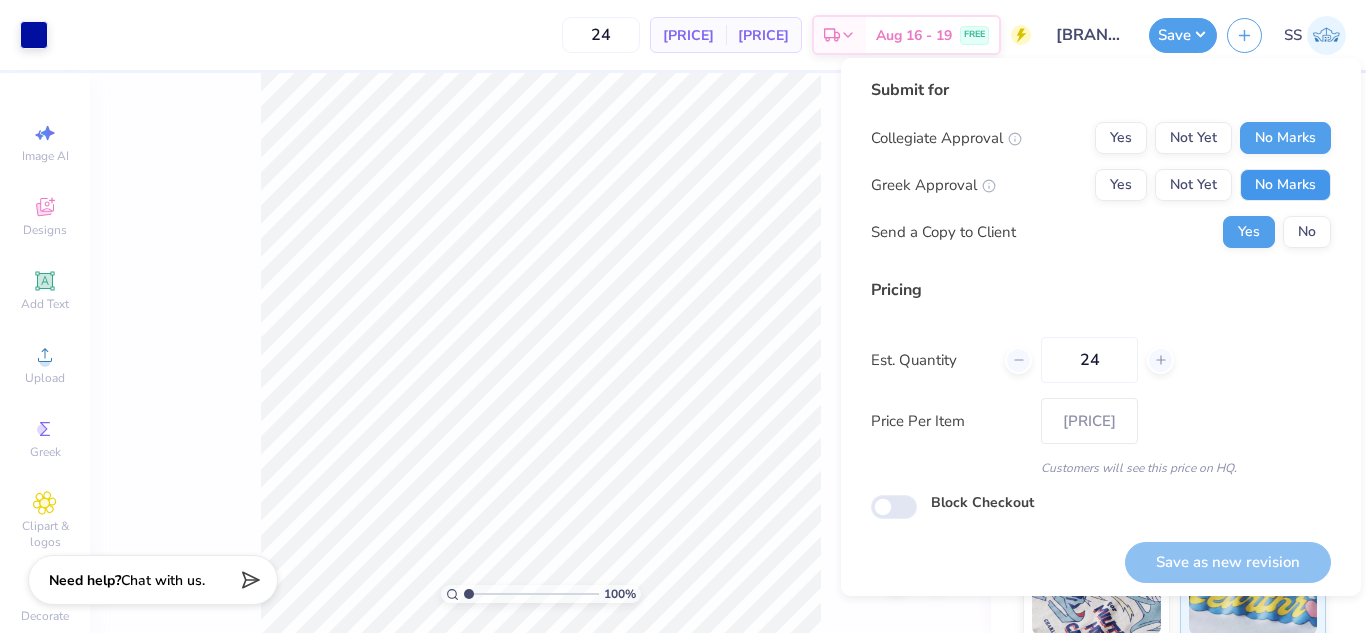 click on "No Marks" at bounding box center [1285, 185] 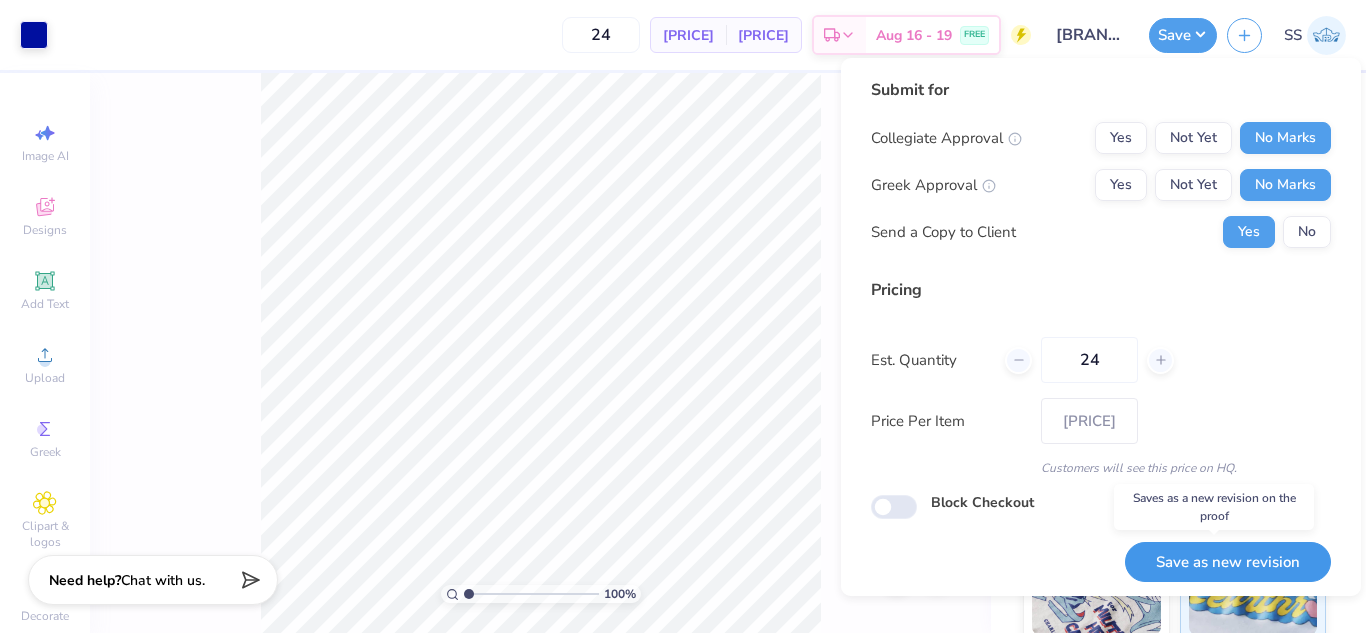 click on "Save as new revision" at bounding box center (1228, 562) 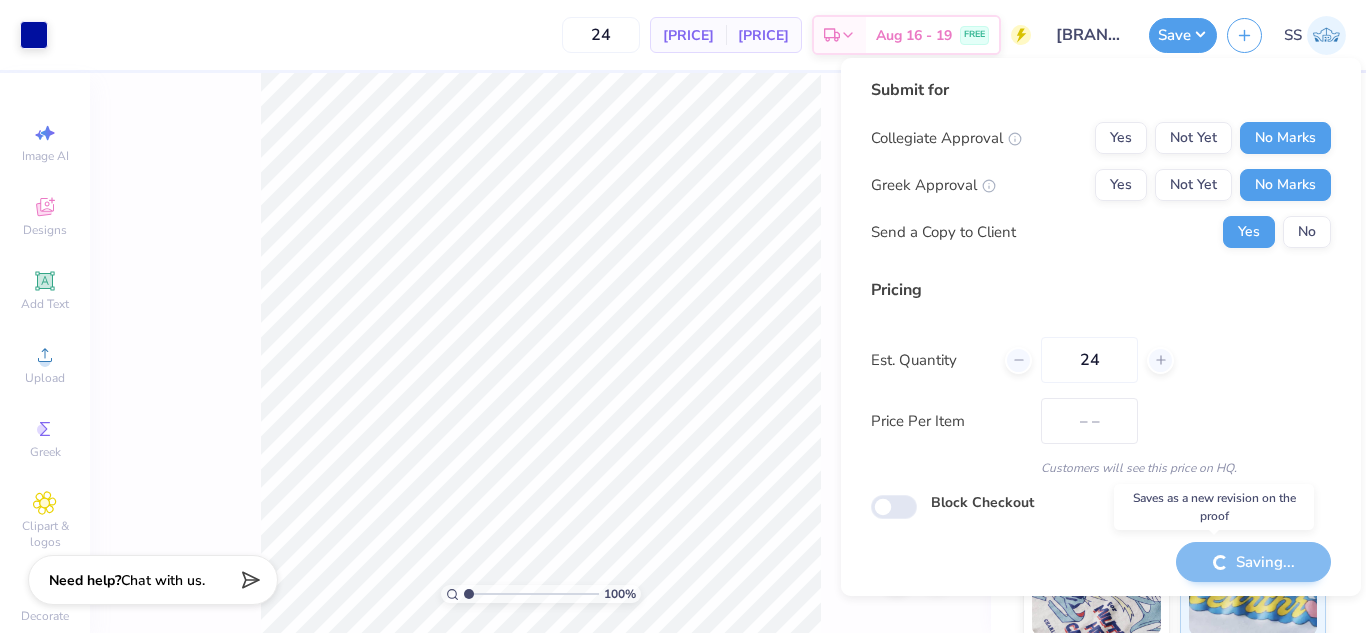 type on "[PRICE]" 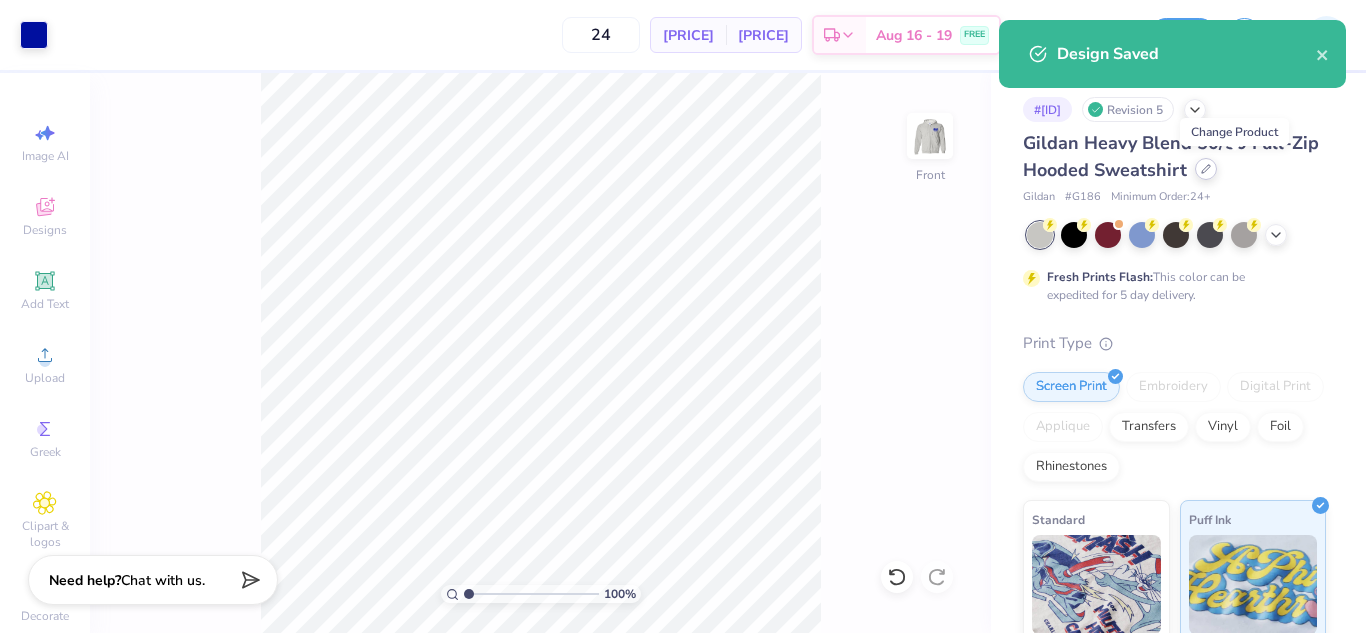 click 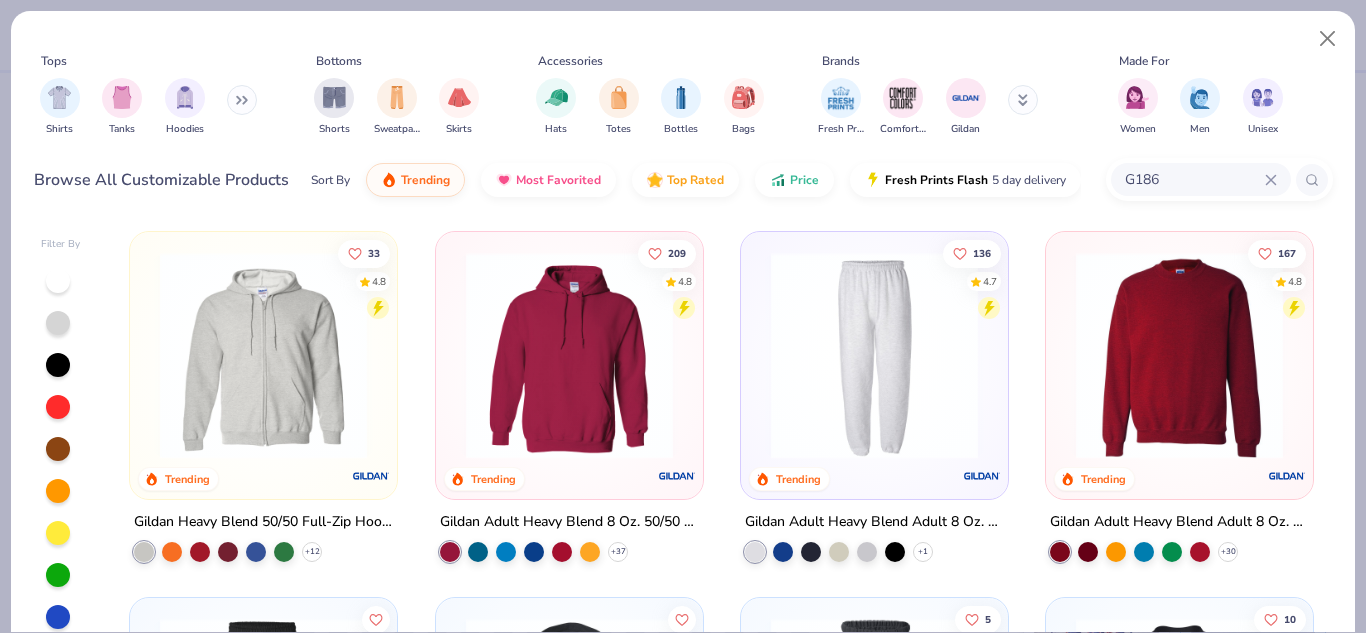 click at bounding box center [569, 355] 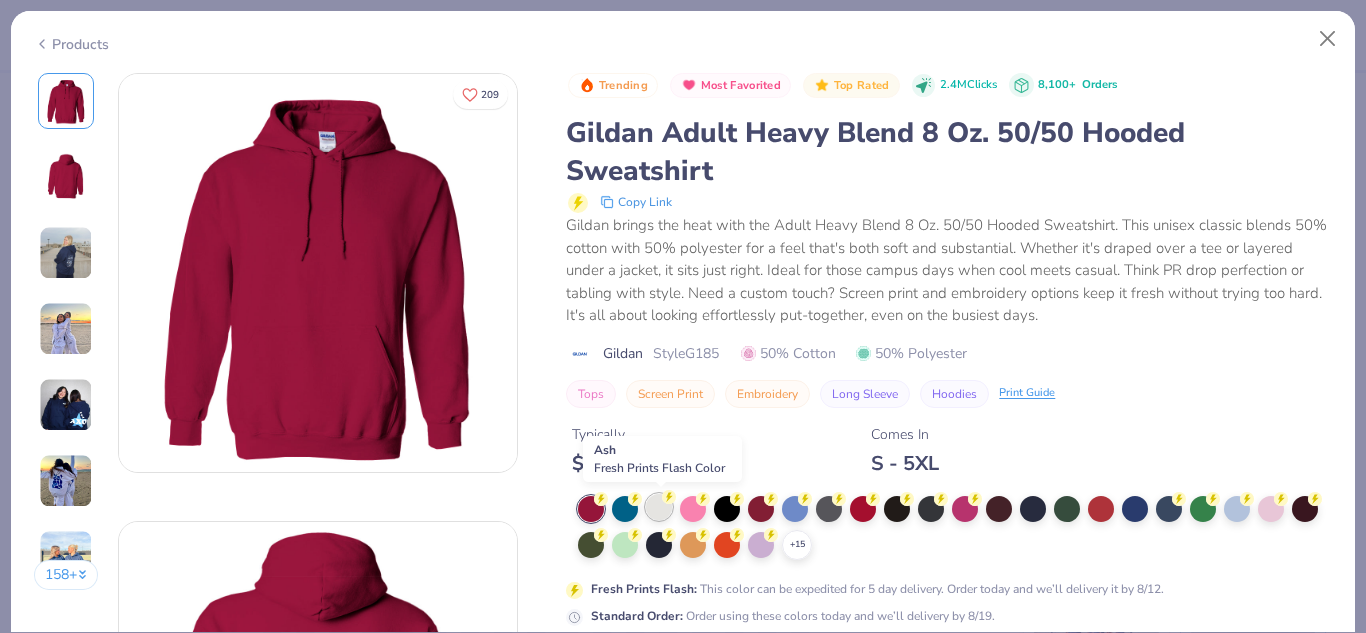 click at bounding box center [659, 507] 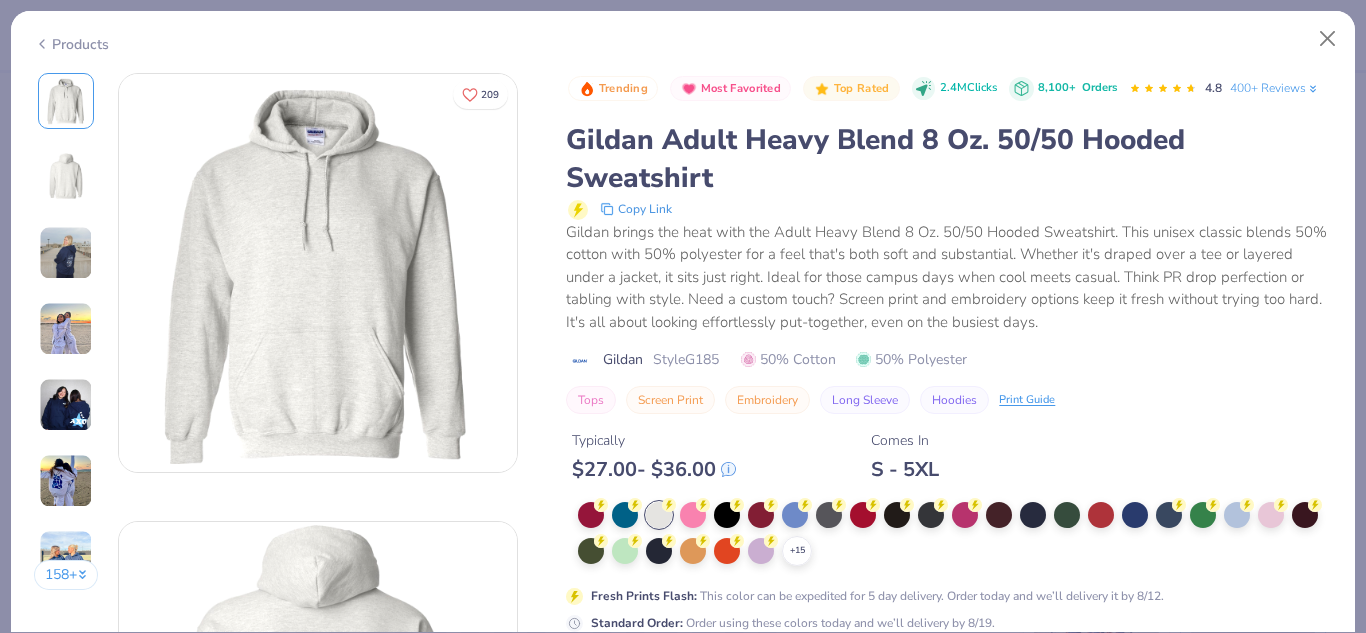 scroll, scrollTop: 2501, scrollLeft: 0, axis: vertical 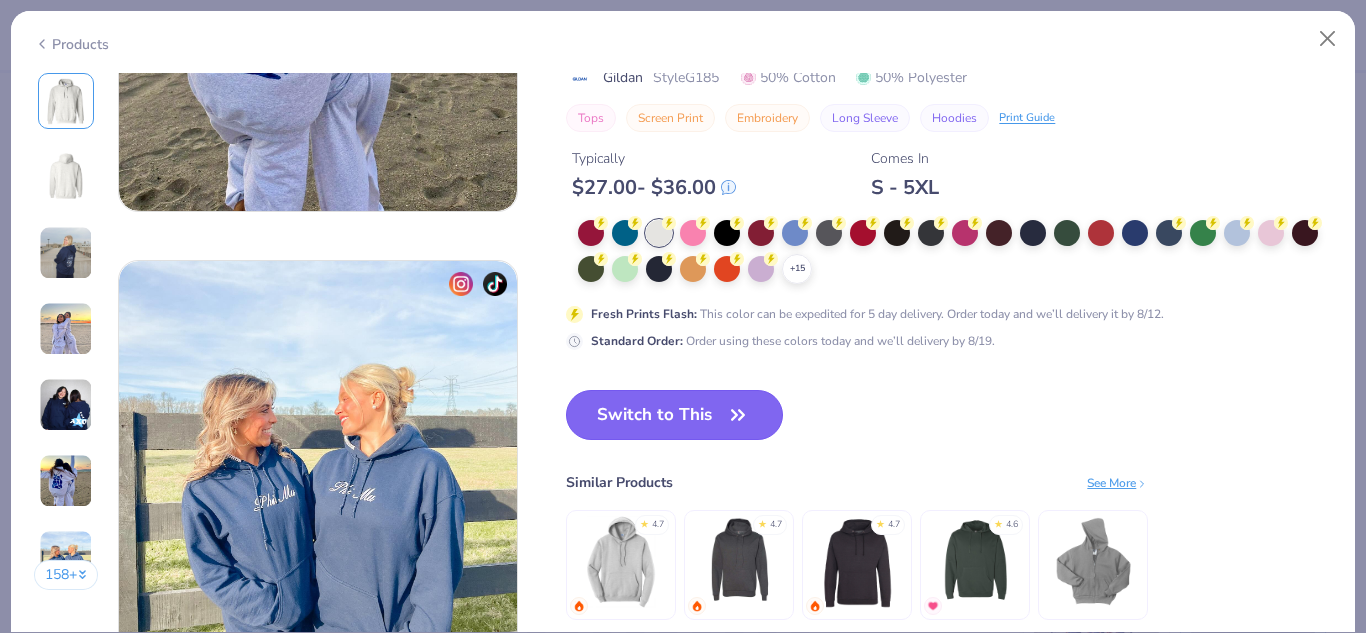 click on "Switch to This" at bounding box center (674, 415) 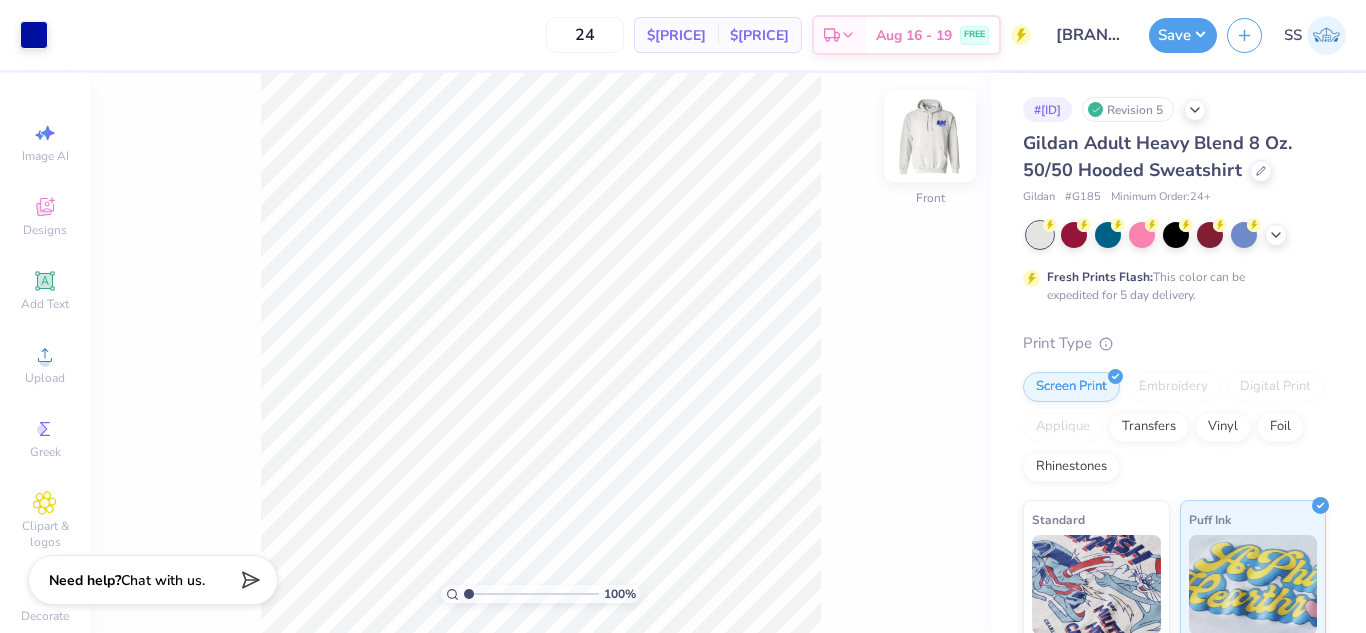 click at bounding box center [930, 136] 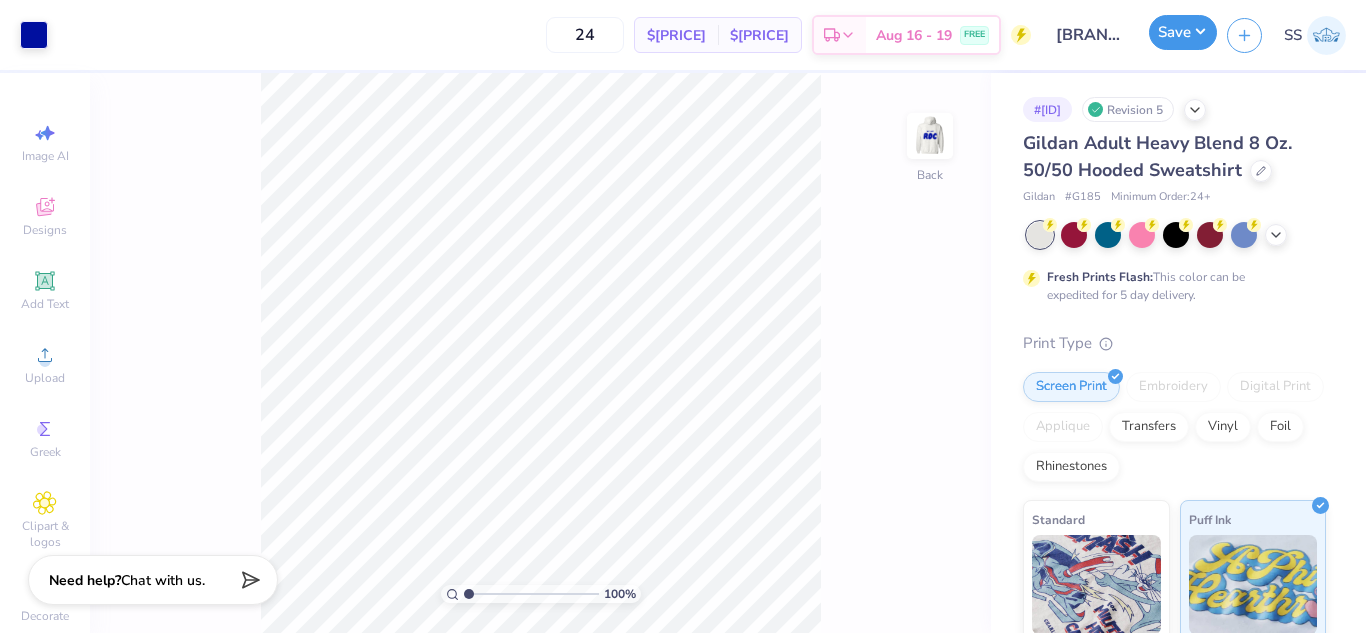 click on "Save" at bounding box center (1183, 32) 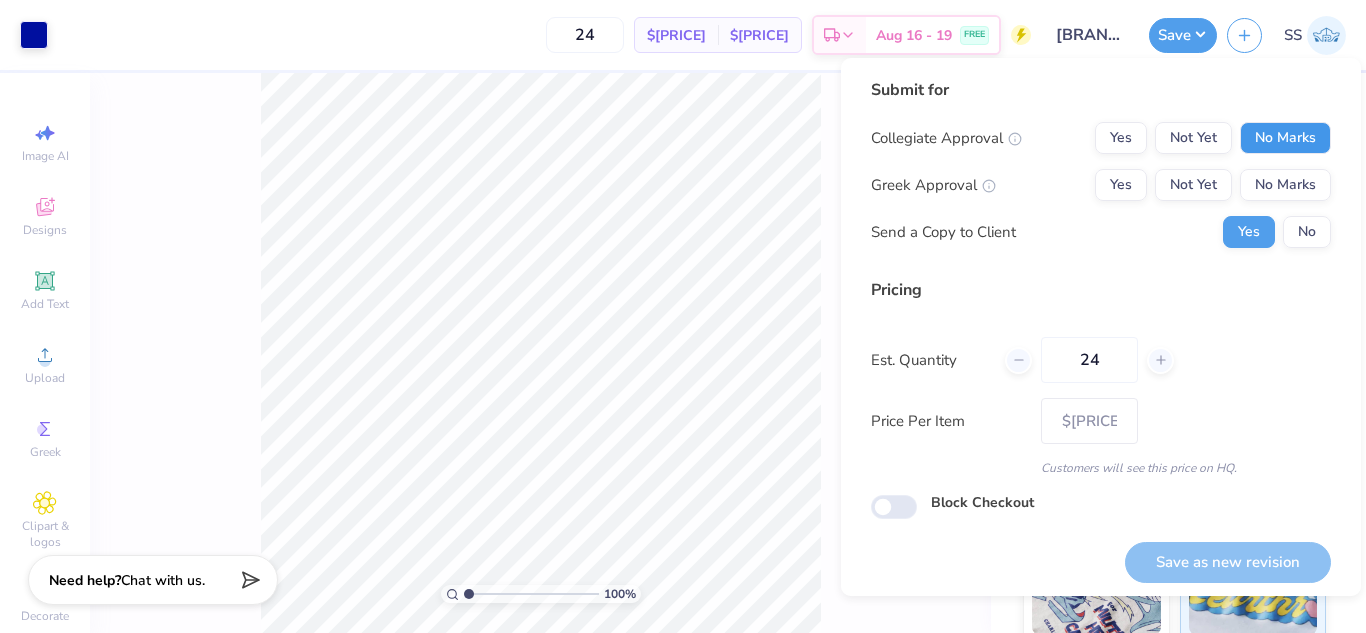 click on "No Marks" at bounding box center [1285, 138] 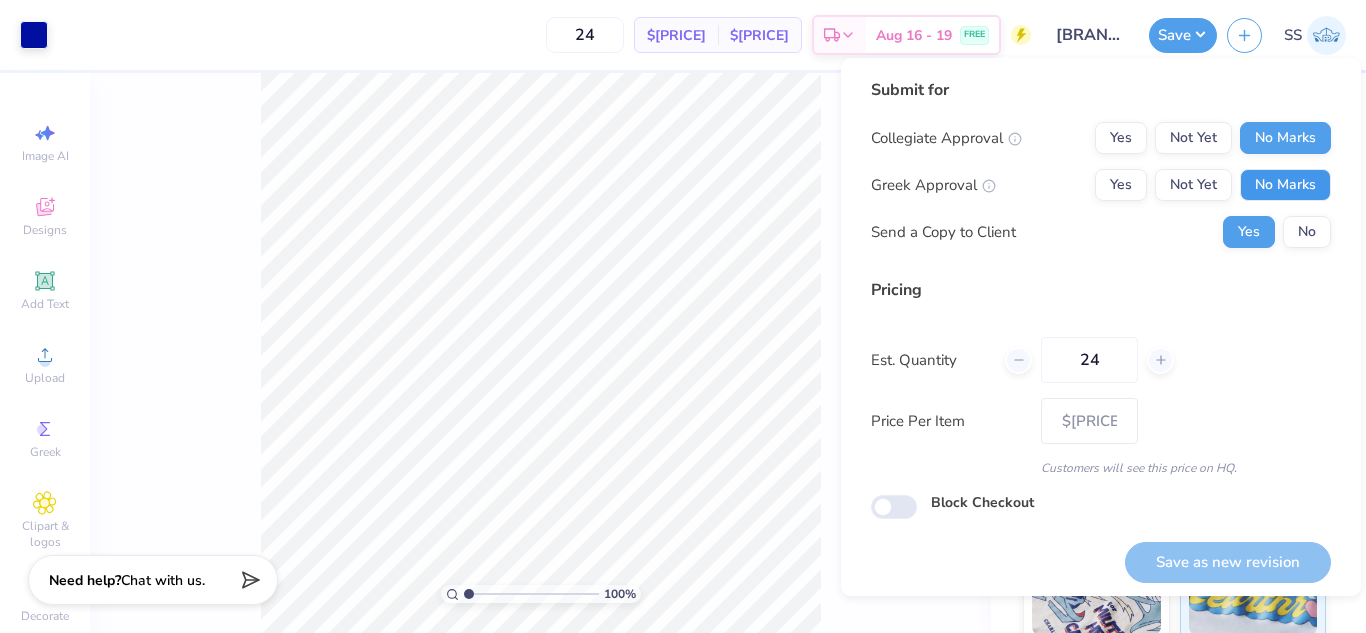 click on "No Marks" at bounding box center [1285, 185] 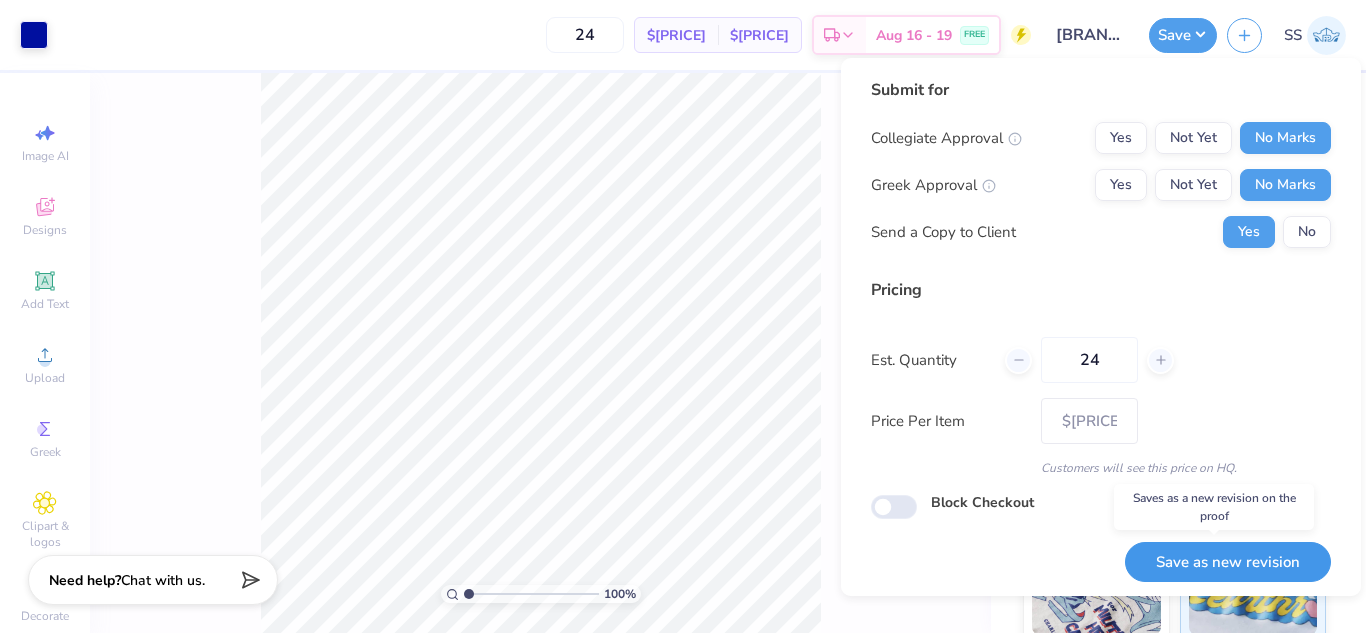 click on "Save as new revision" at bounding box center [1228, 562] 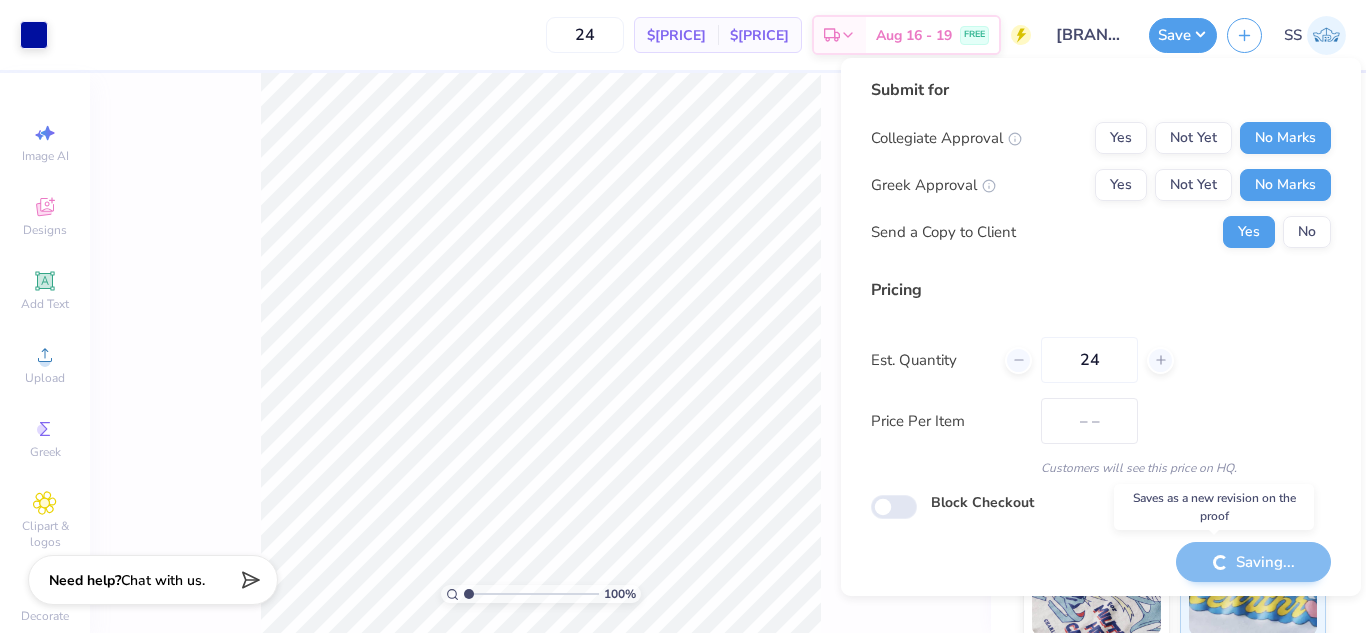 type on "$[PRICE]" 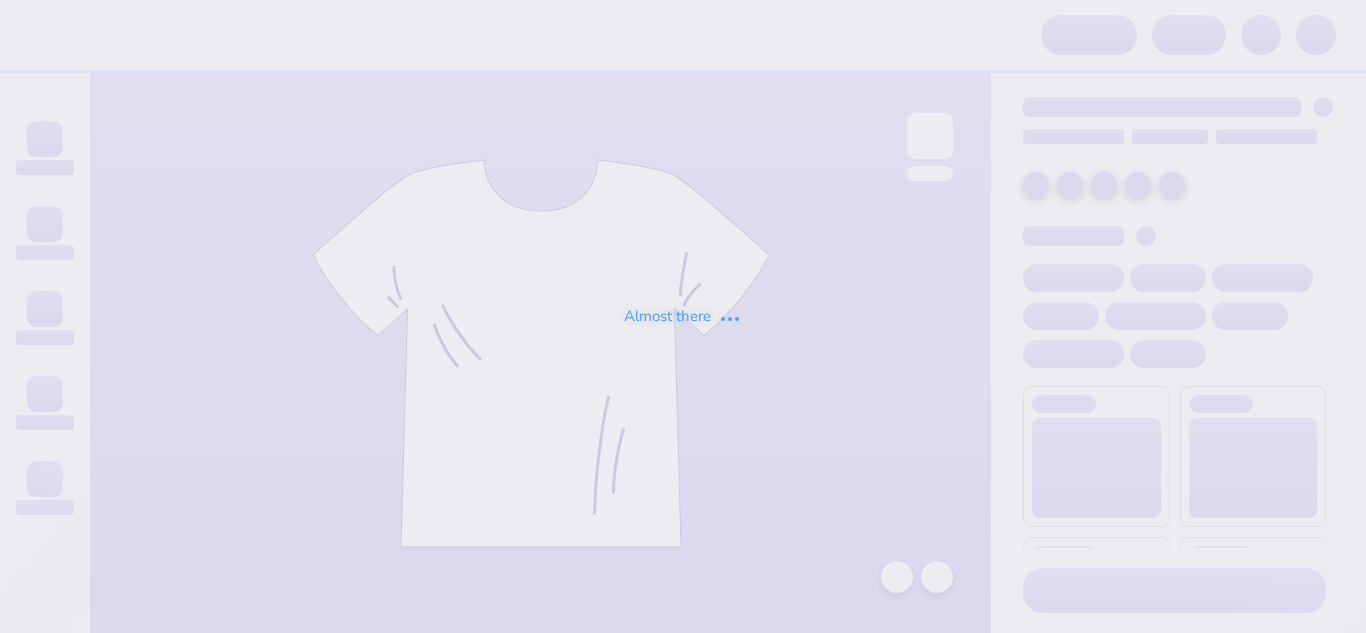 scroll, scrollTop: 0, scrollLeft: 0, axis: both 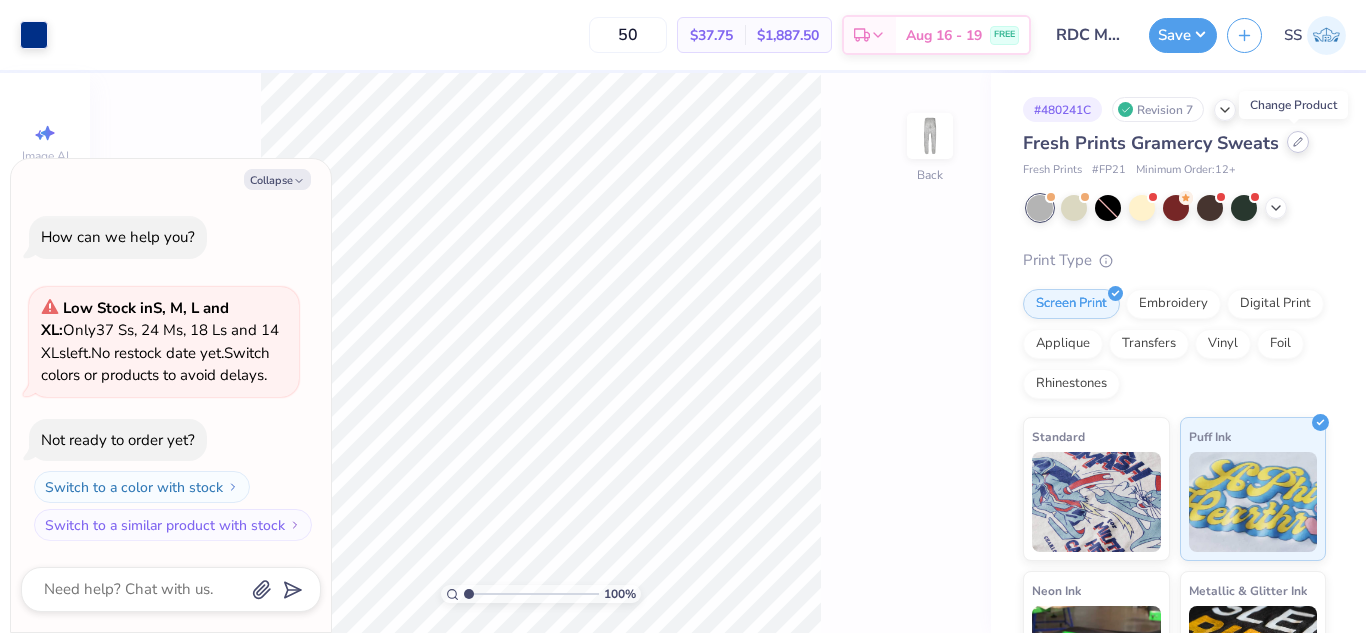 click 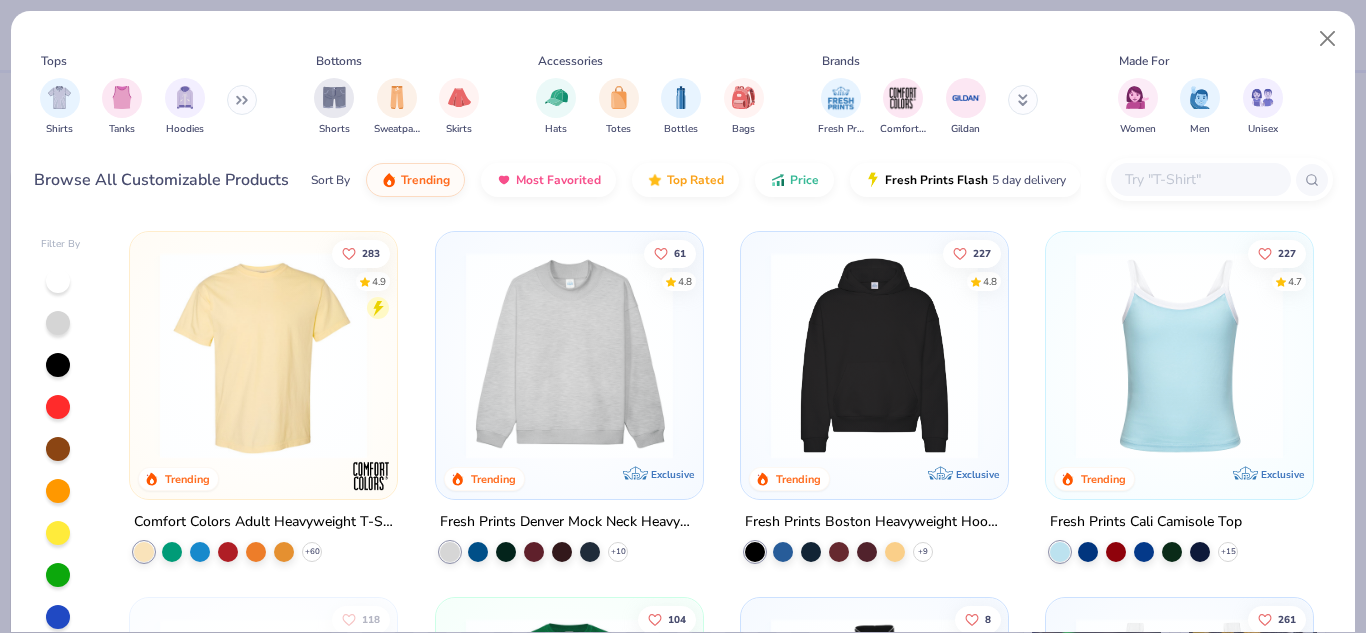 type on "x" 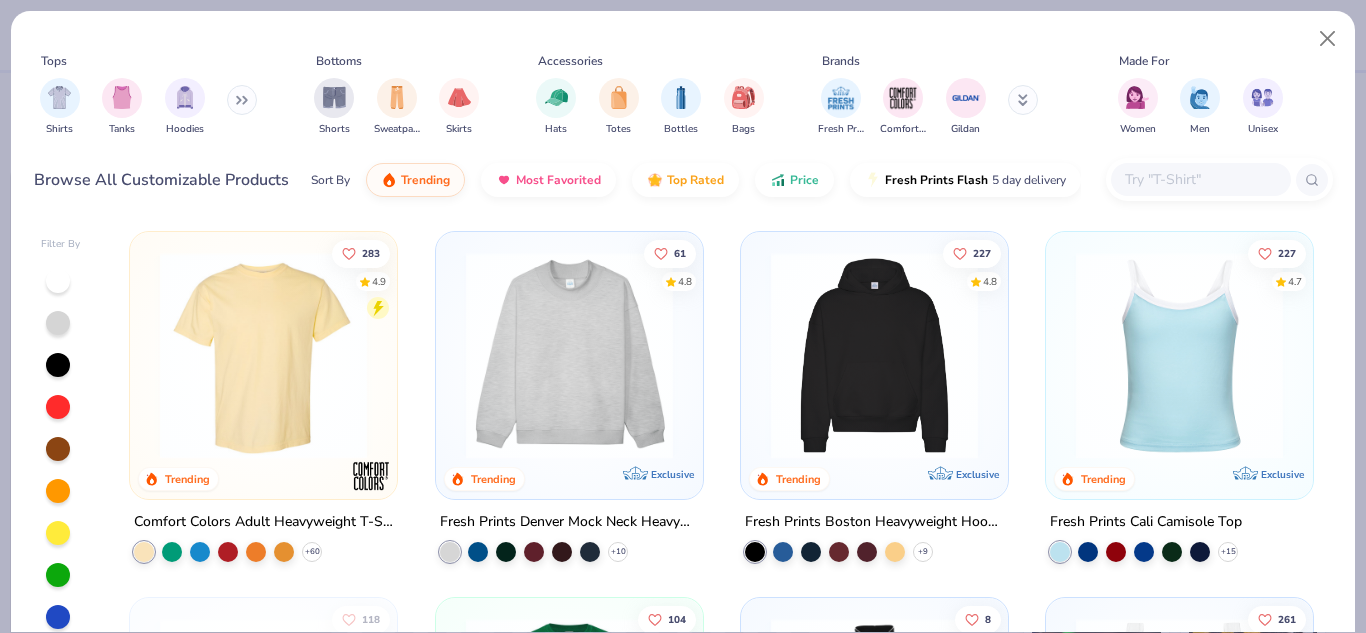 click at bounding box center (1200, 179) 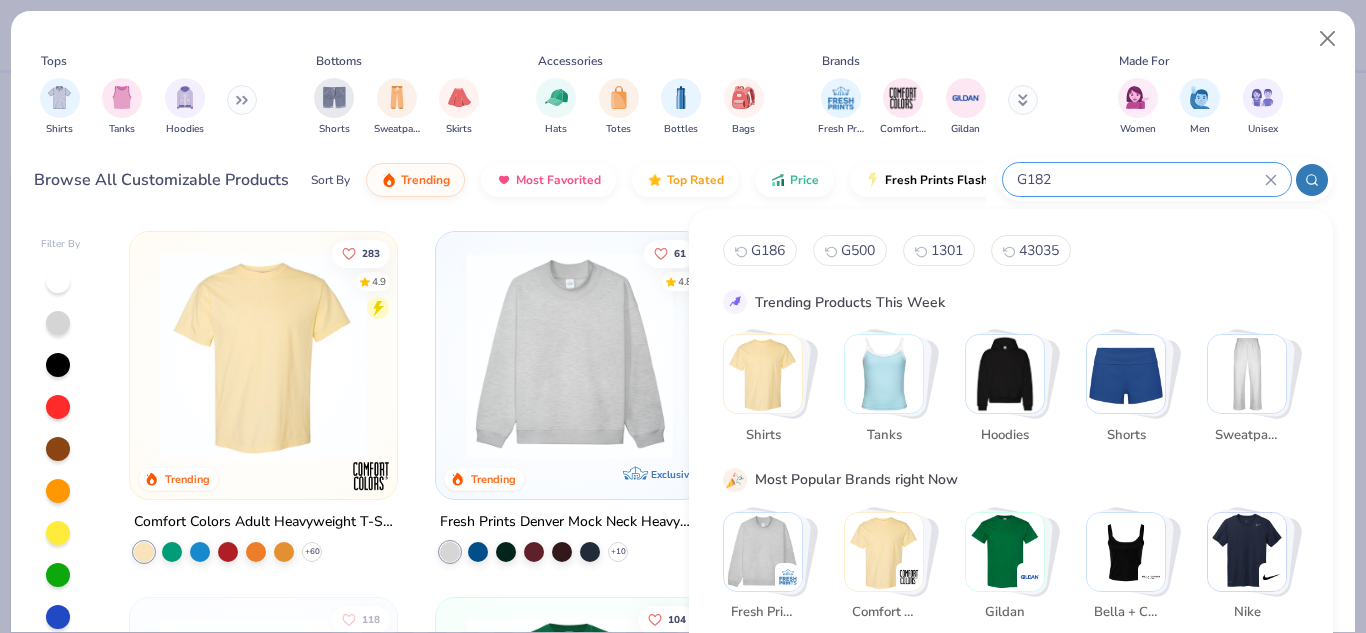 type on "G182" 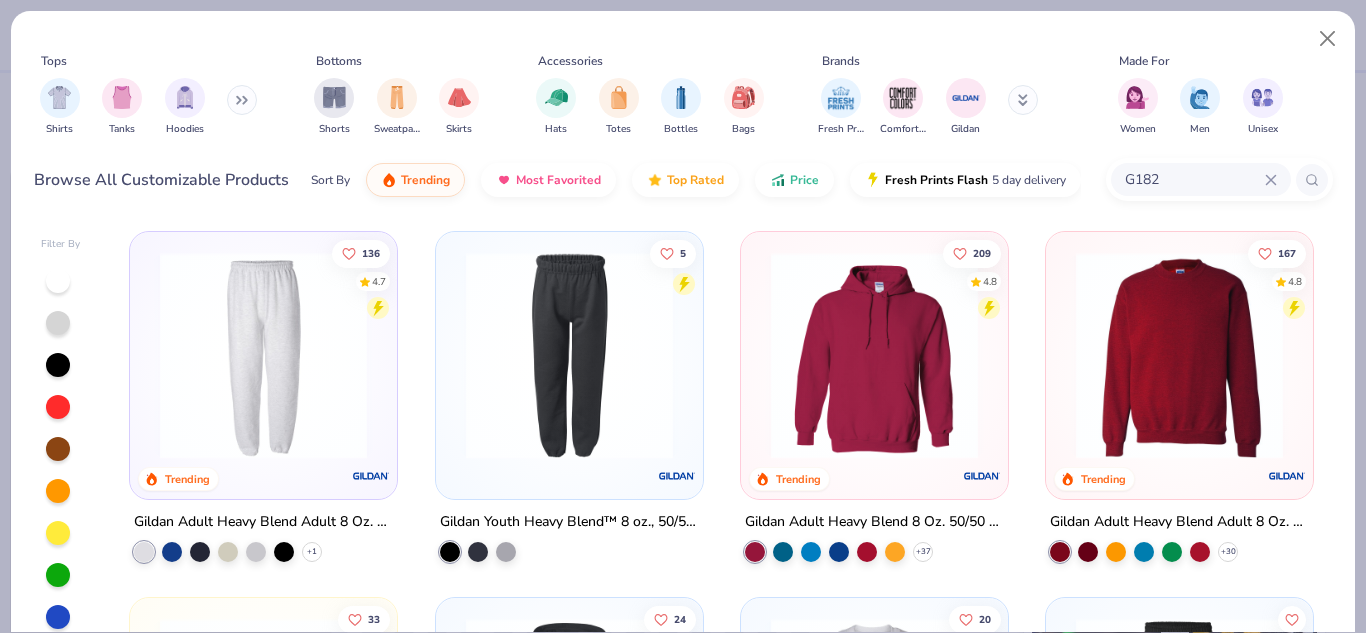 click at bounding box center (263, 355) 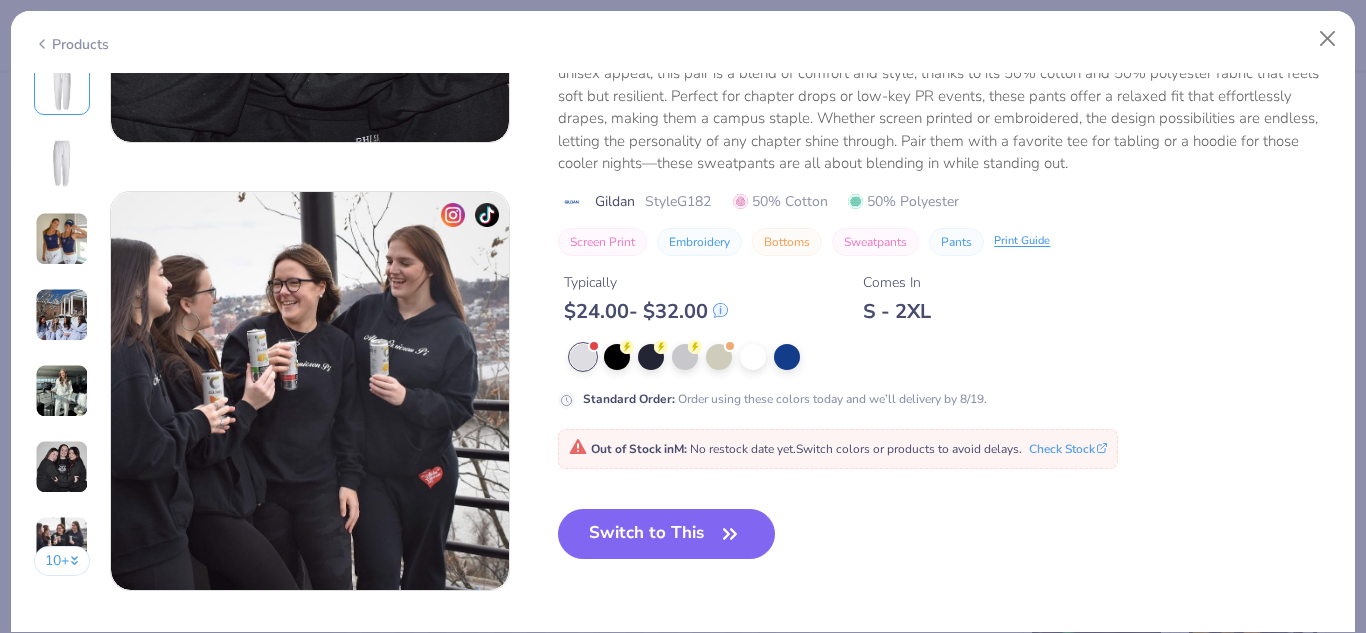 scroll, scrollTop: 2784, scrollLeft: 0, axis: vertical 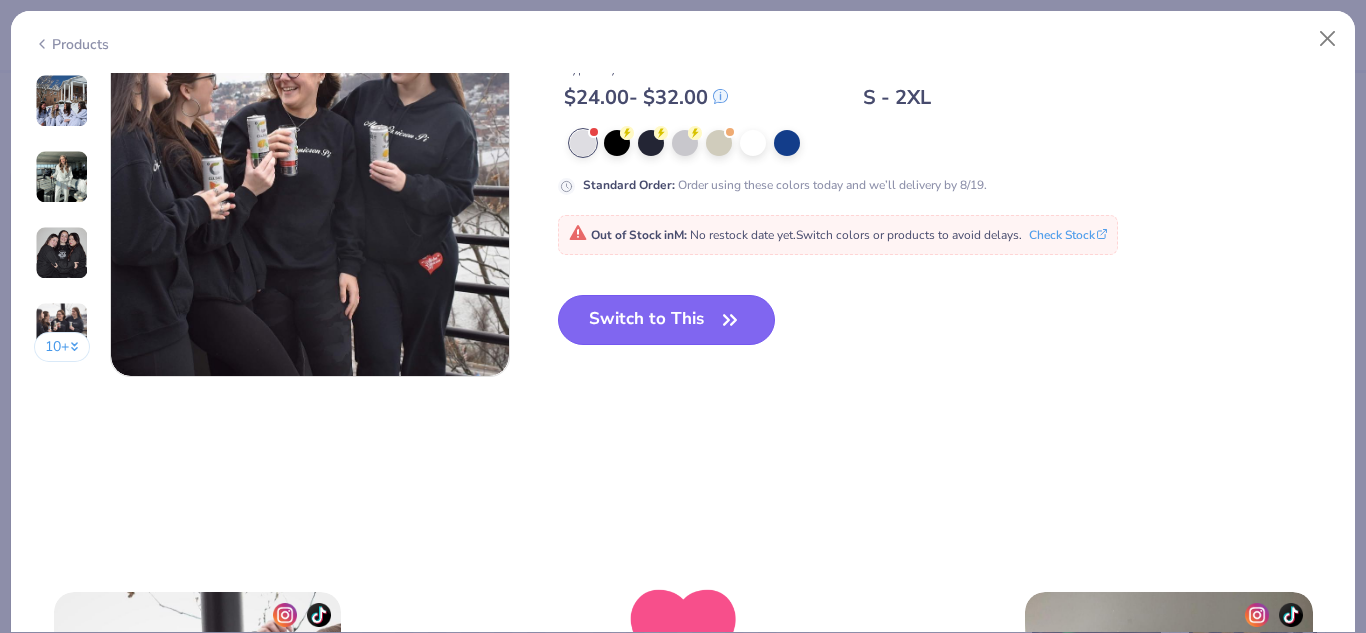 click on "Switch to This" at bounding box center (666, 320) 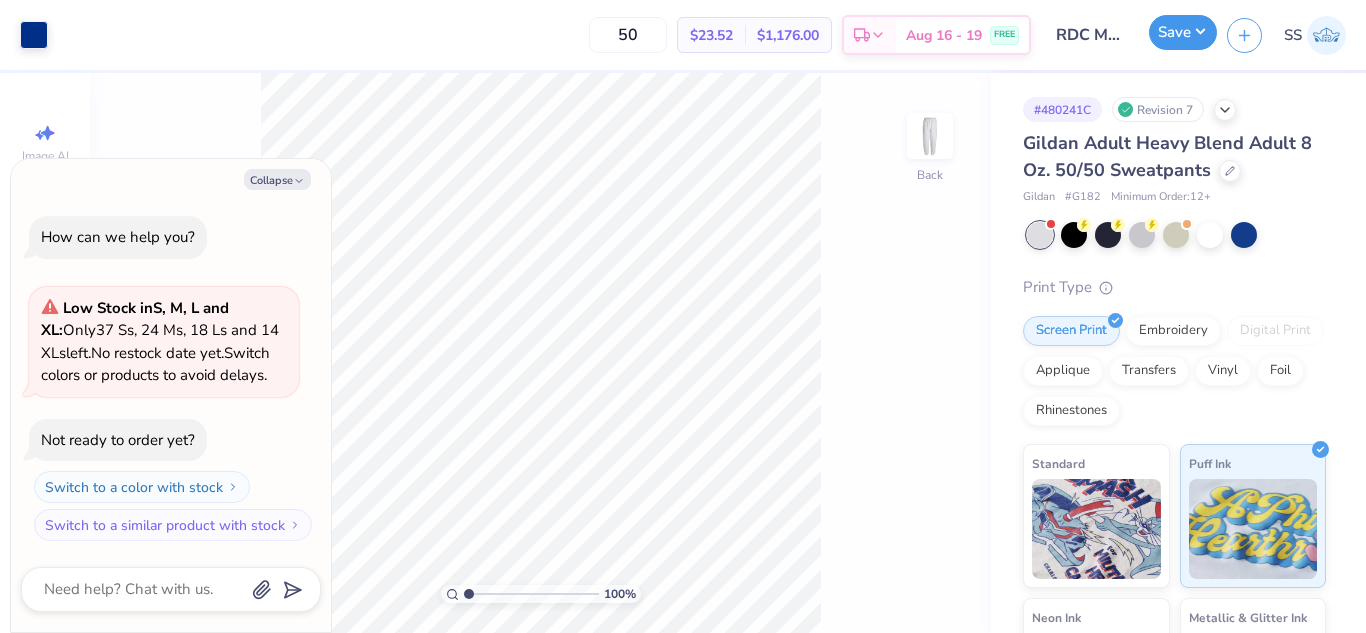 click on "Save" at bounding box center (1183, 32) 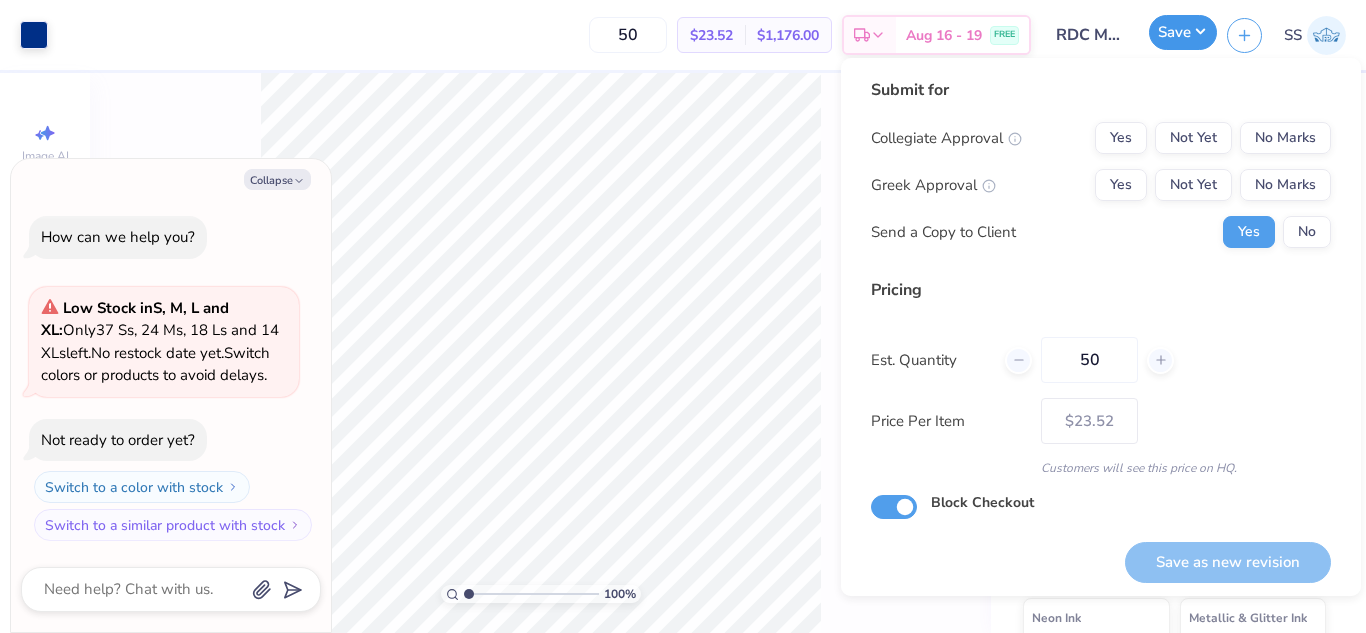 type on "x" 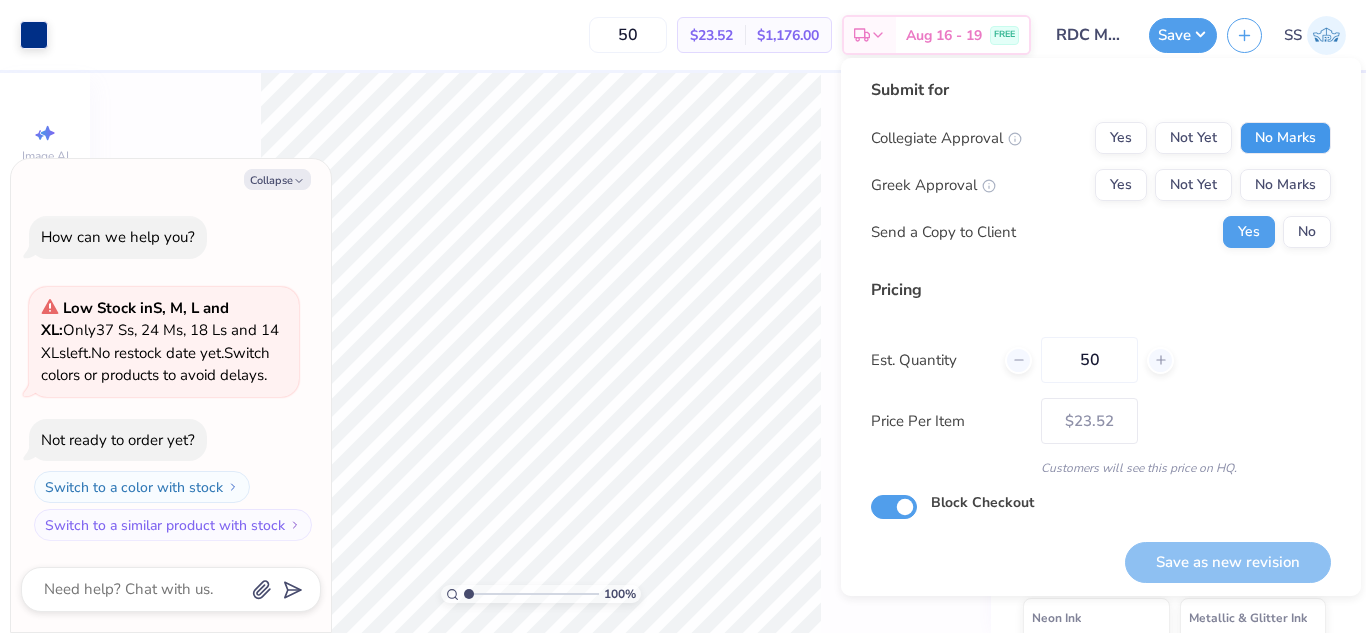 click on "No Marks" at bounding box center (1285, 138) 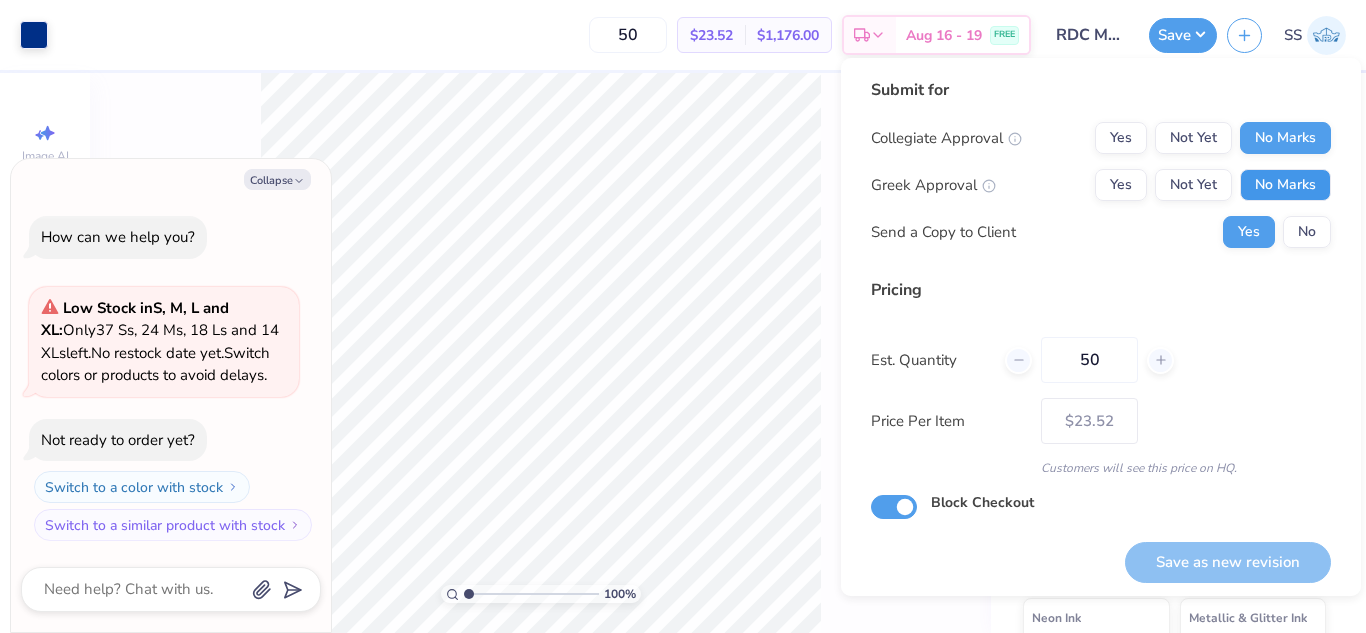 click on "No Marks" at bounding box center (1285, 185) 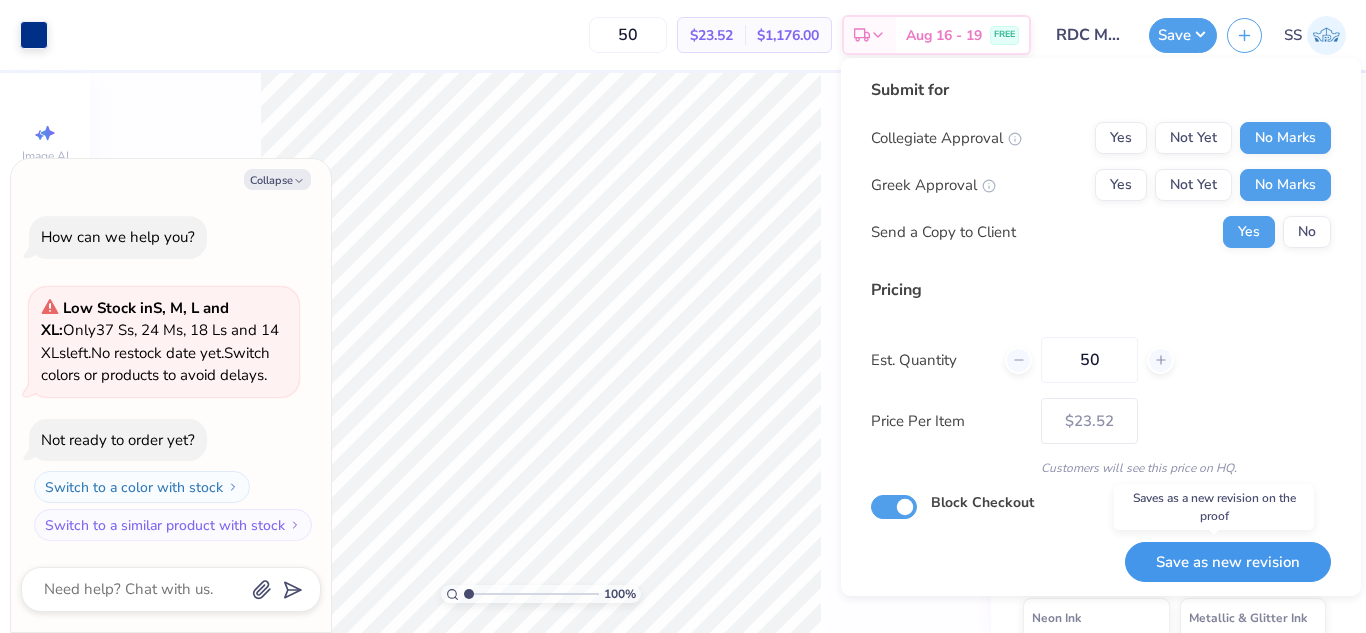 click on "Save as new revision" at bounding box center (1228, 562) 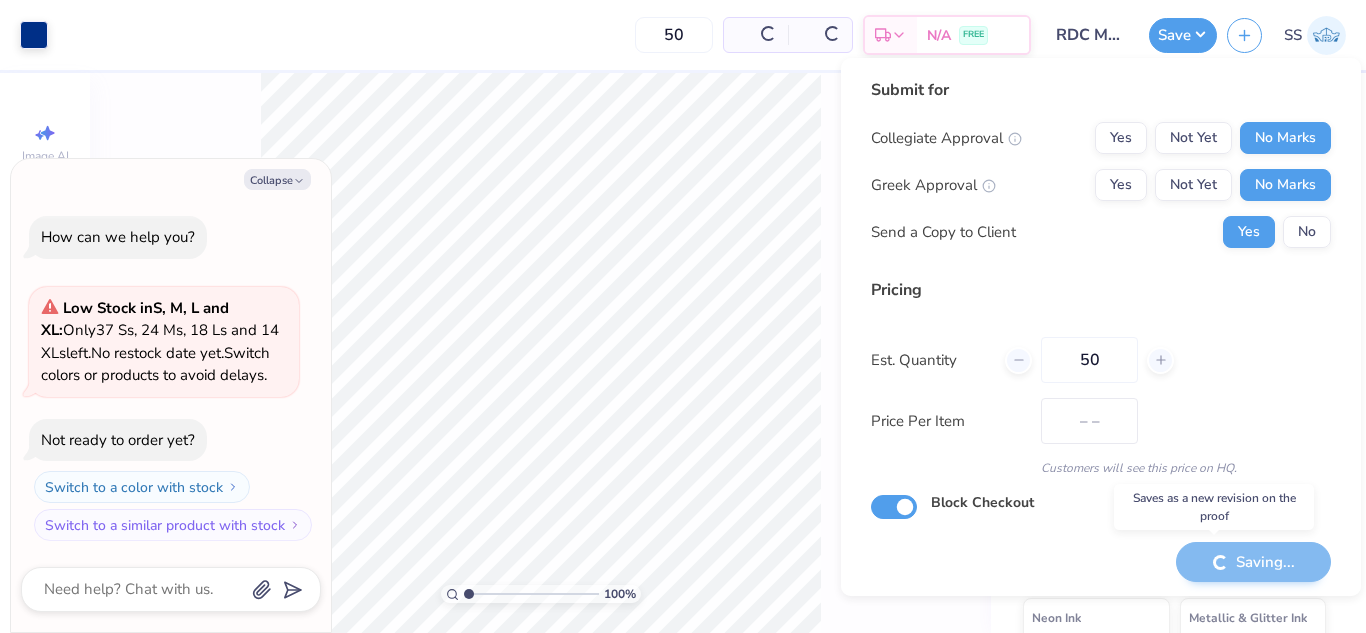 type on "$23.52" 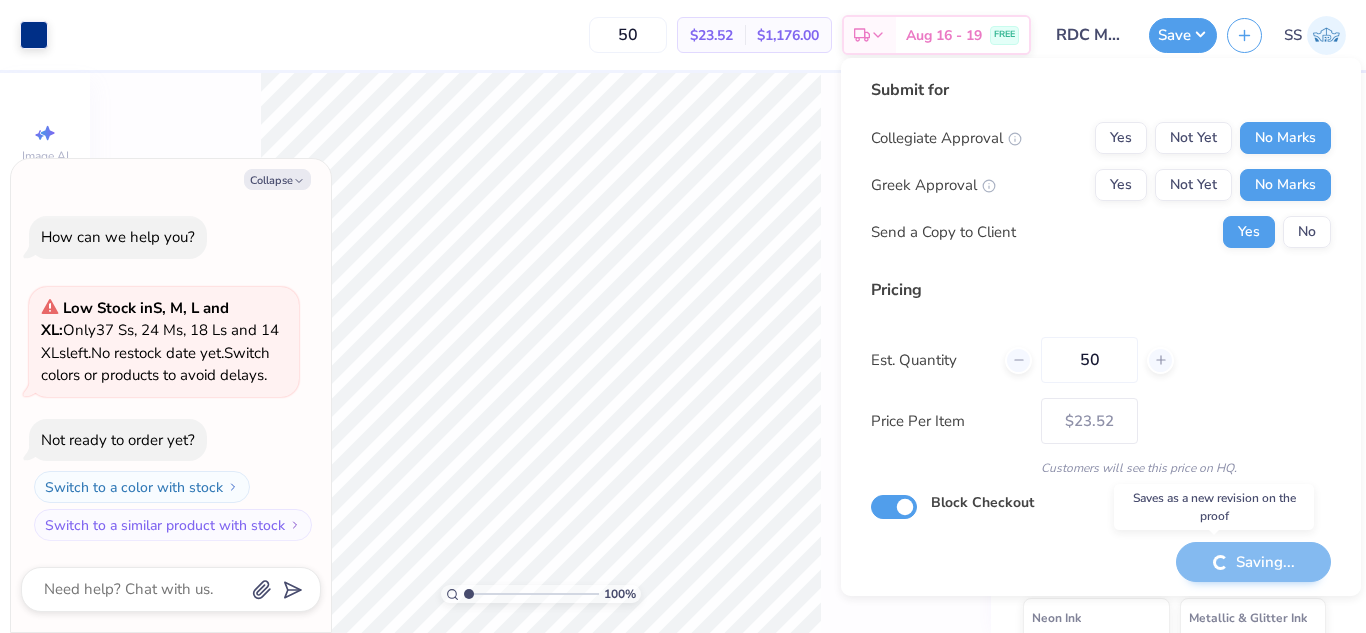 type on "x" 